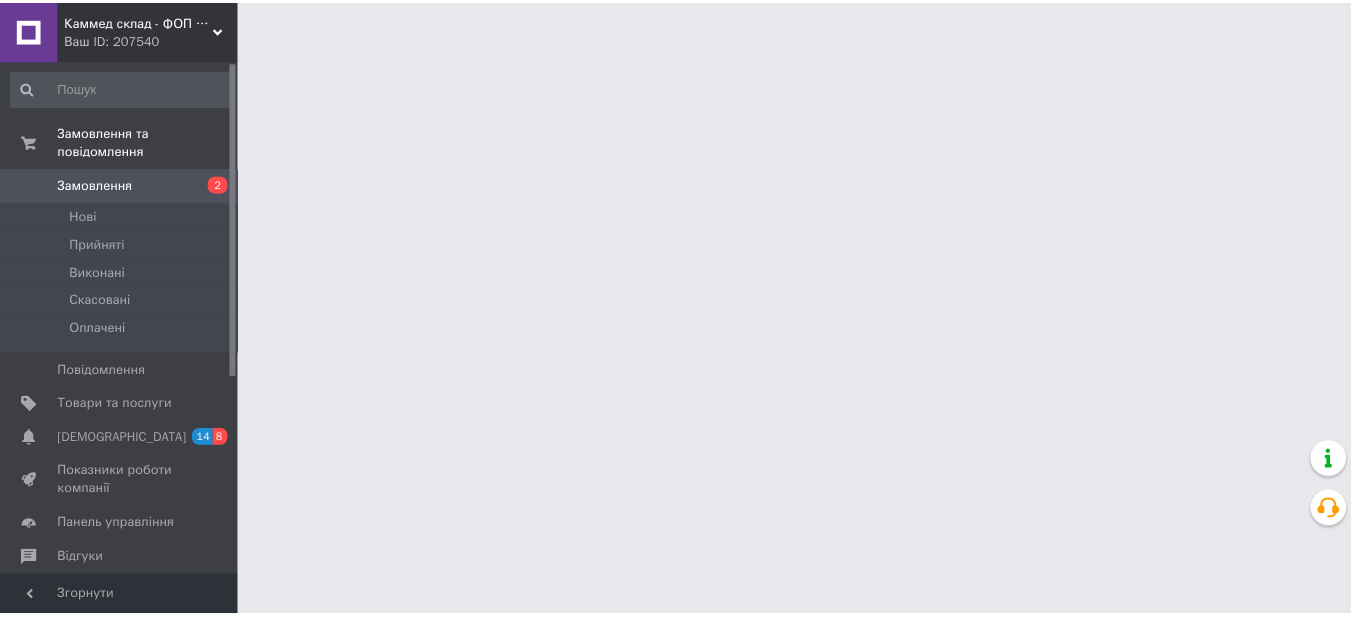 scroll, scrollTop: 0, scrollLeft: 0, axis: both 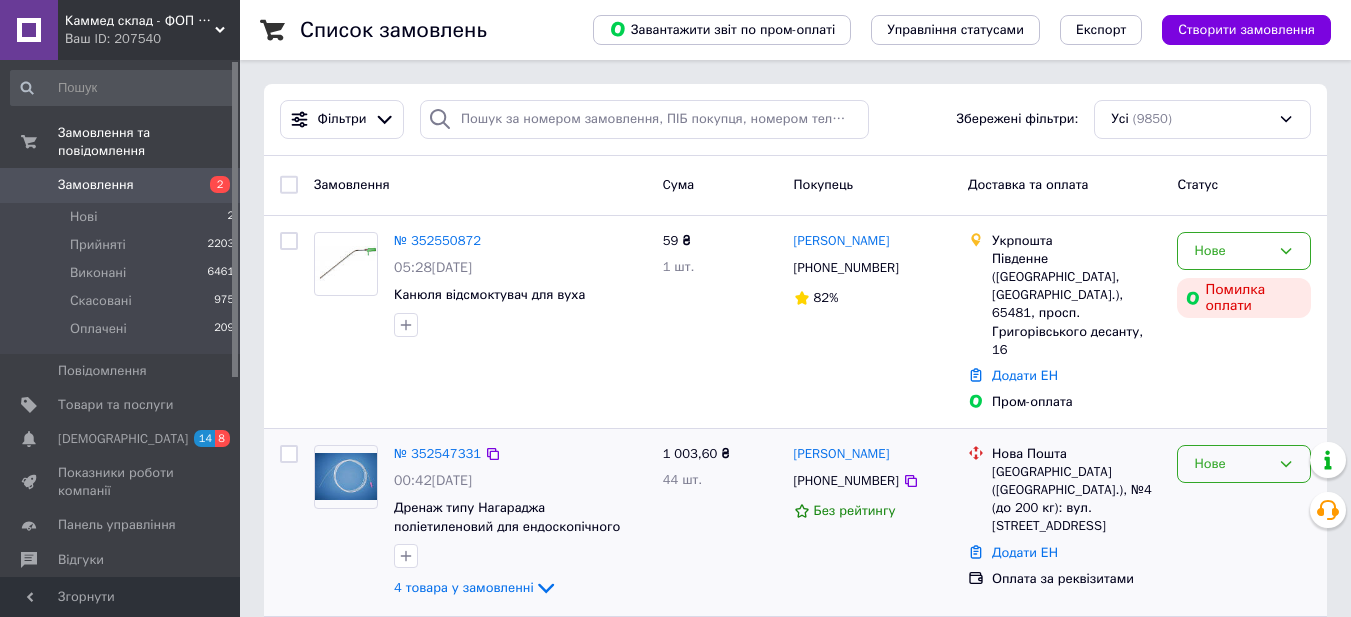 click on "Нове" at bounding box center [1232, 464] 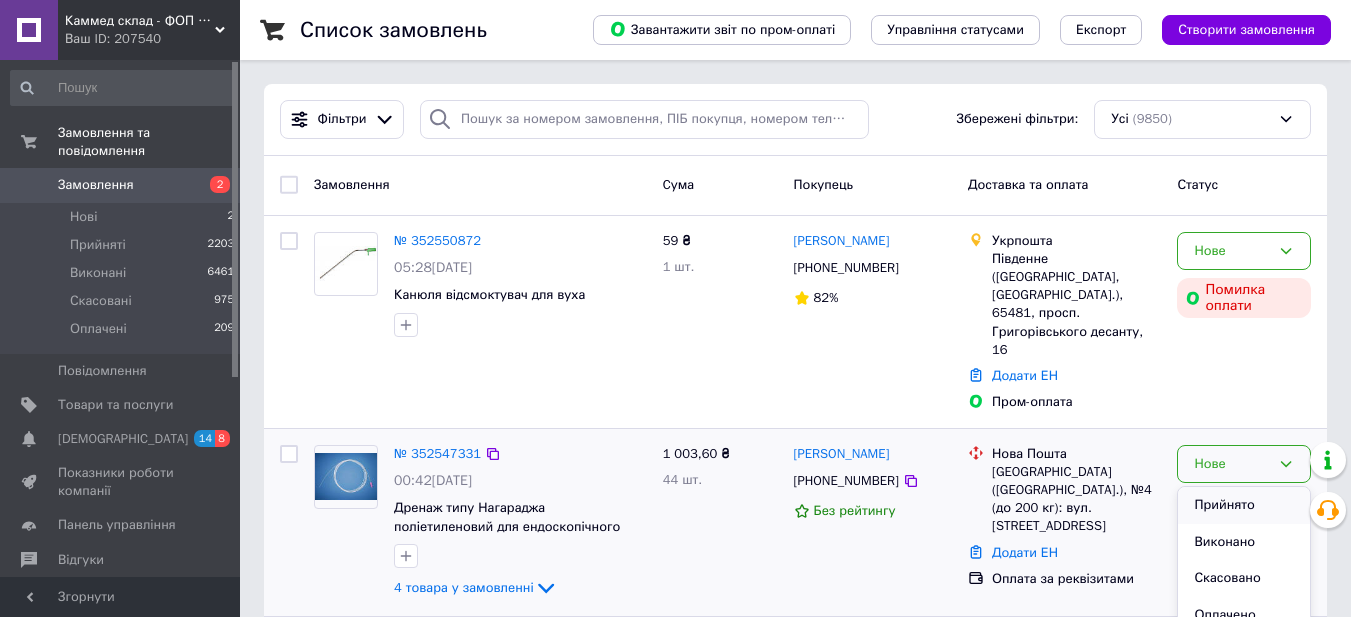 click on "Прийнято" at bounding box center (1244, 505) 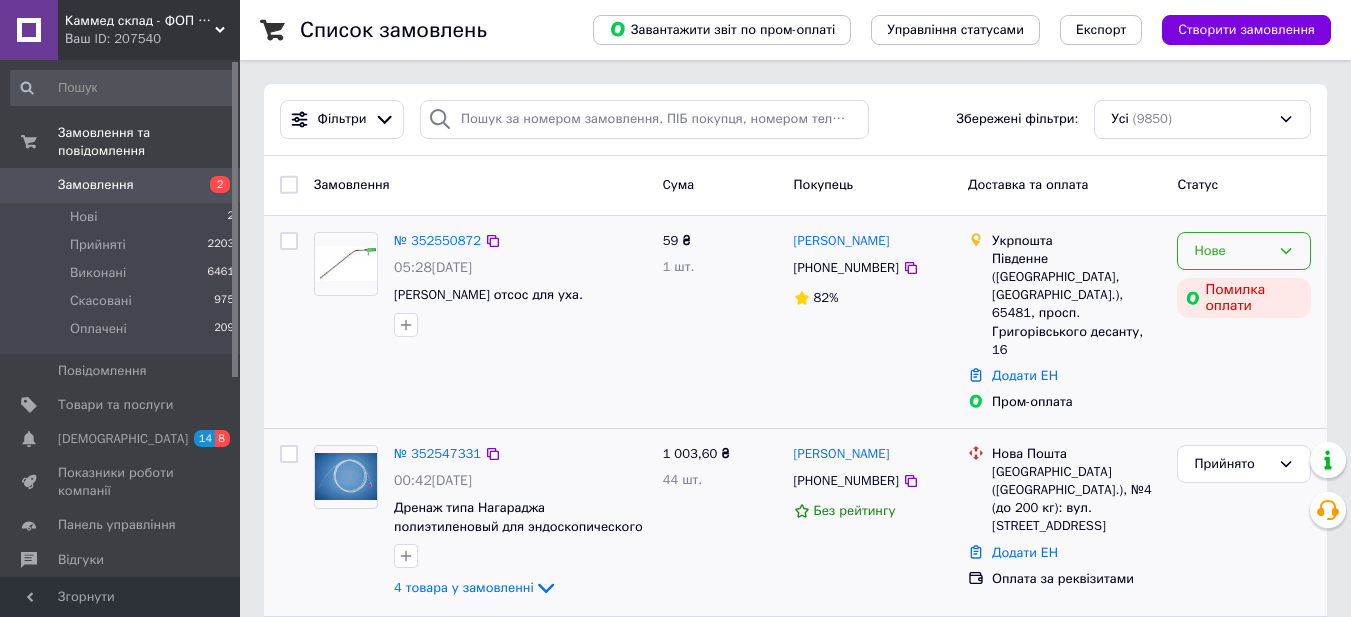 click on "Нове" at bounding box center (1232, 251) 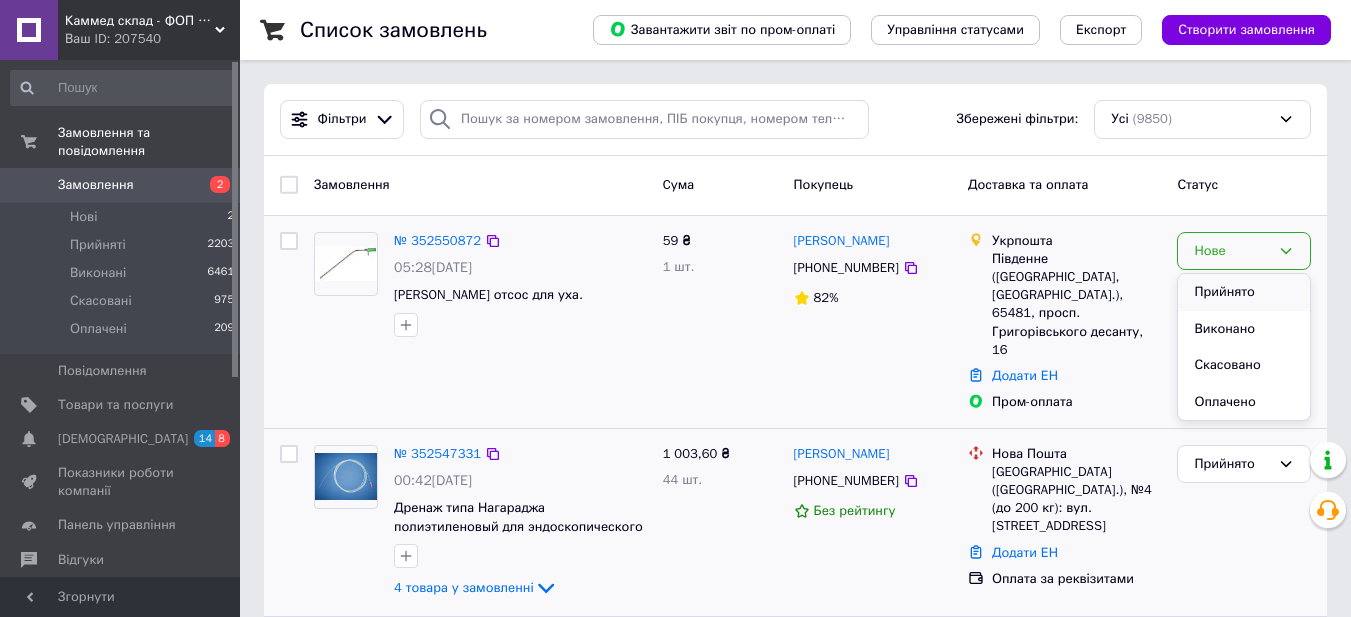 click on "Прийнято" at bounding box center [1244, 292] 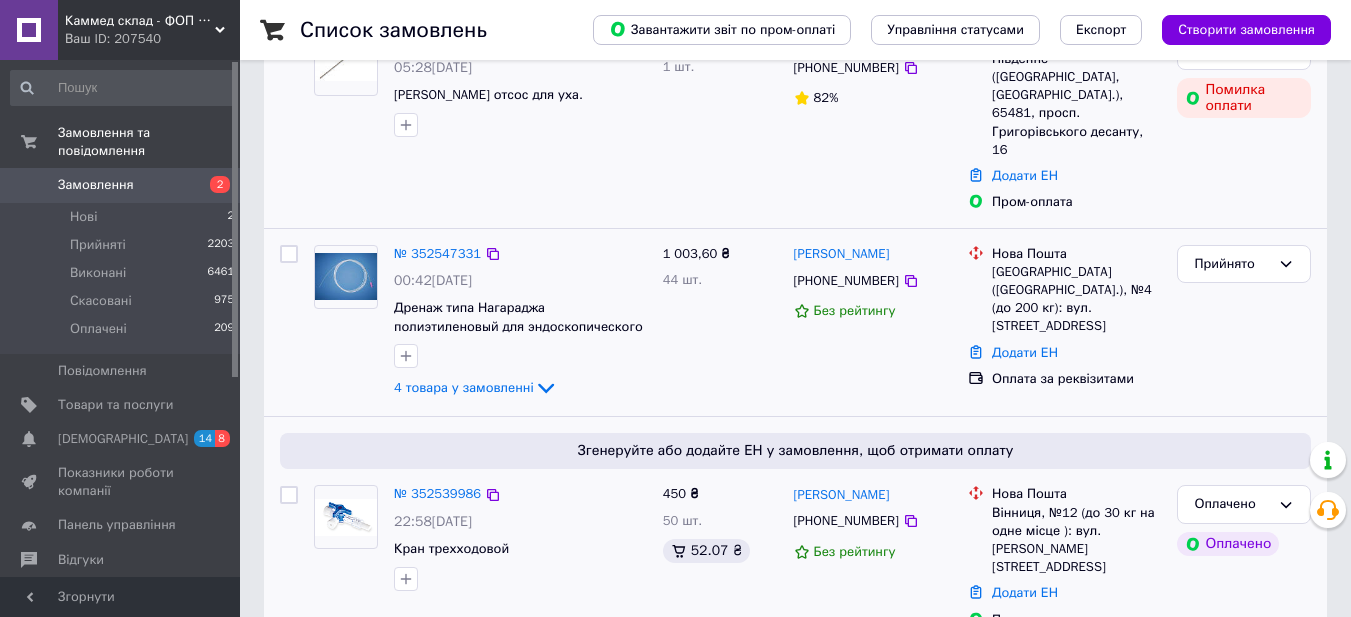 scroll, scrollTop: 400, scrollLeft: 0, axis: vertical 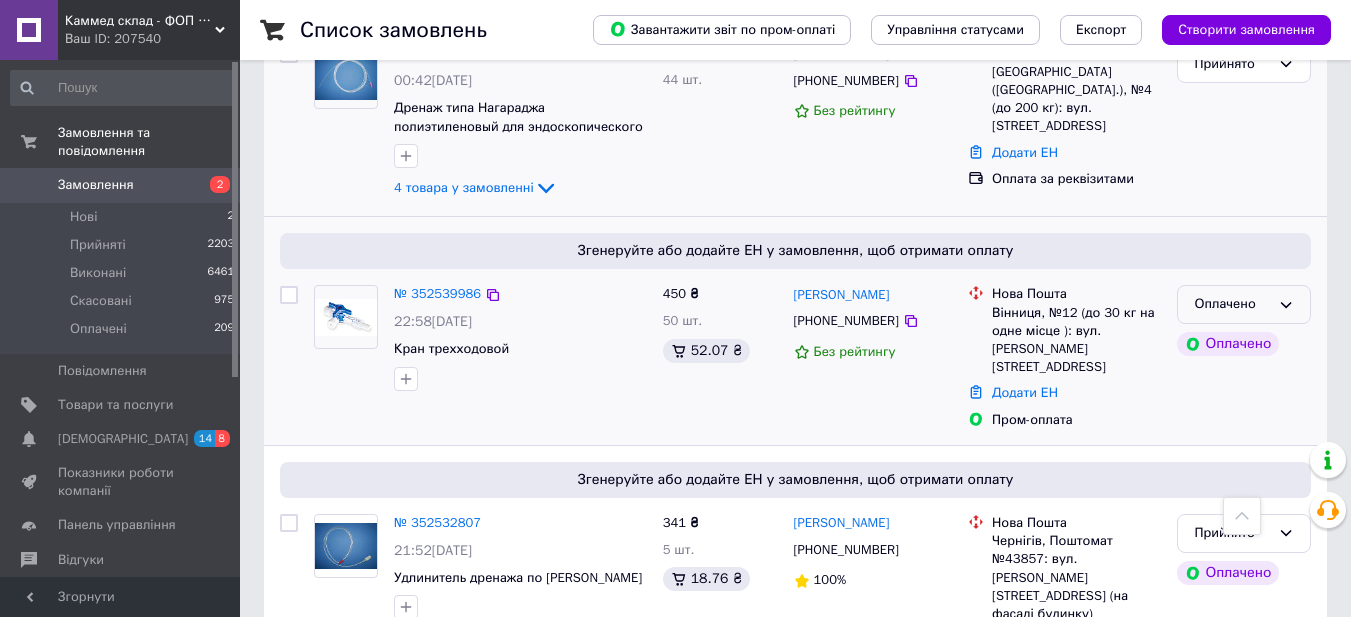 click on "Оплачено" at bounding box center [1232, 304] 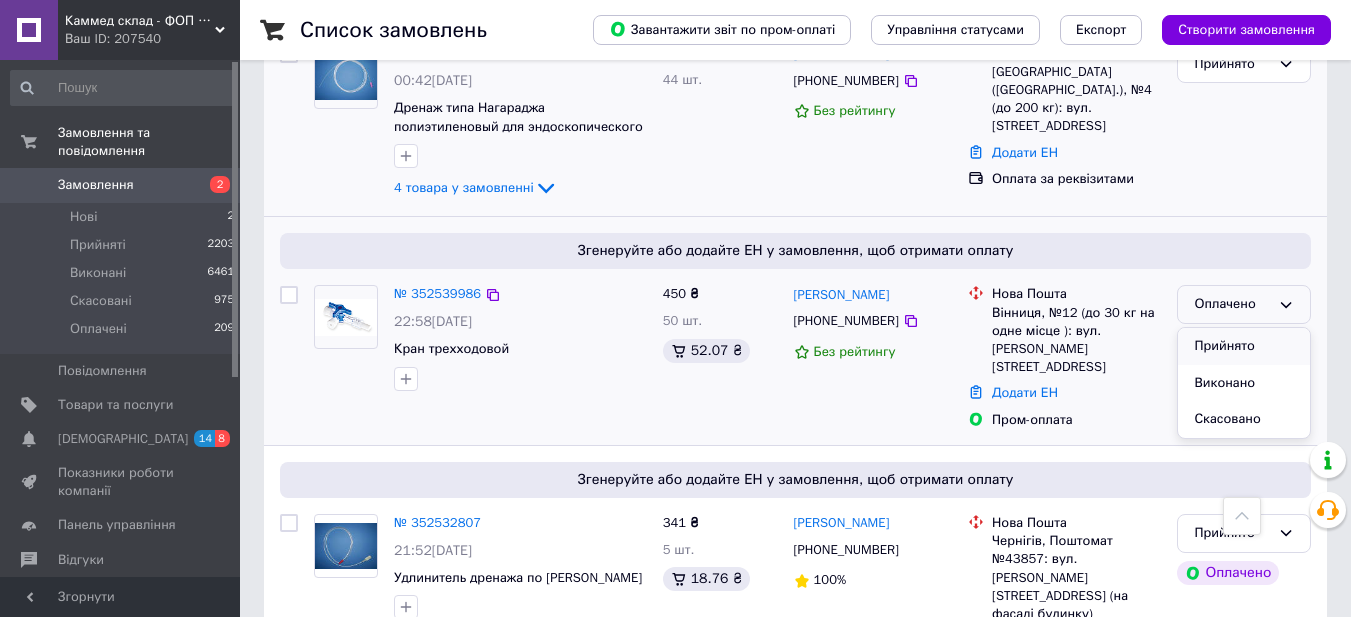 click on "Прийнято" at bounding box center [1244, 346] 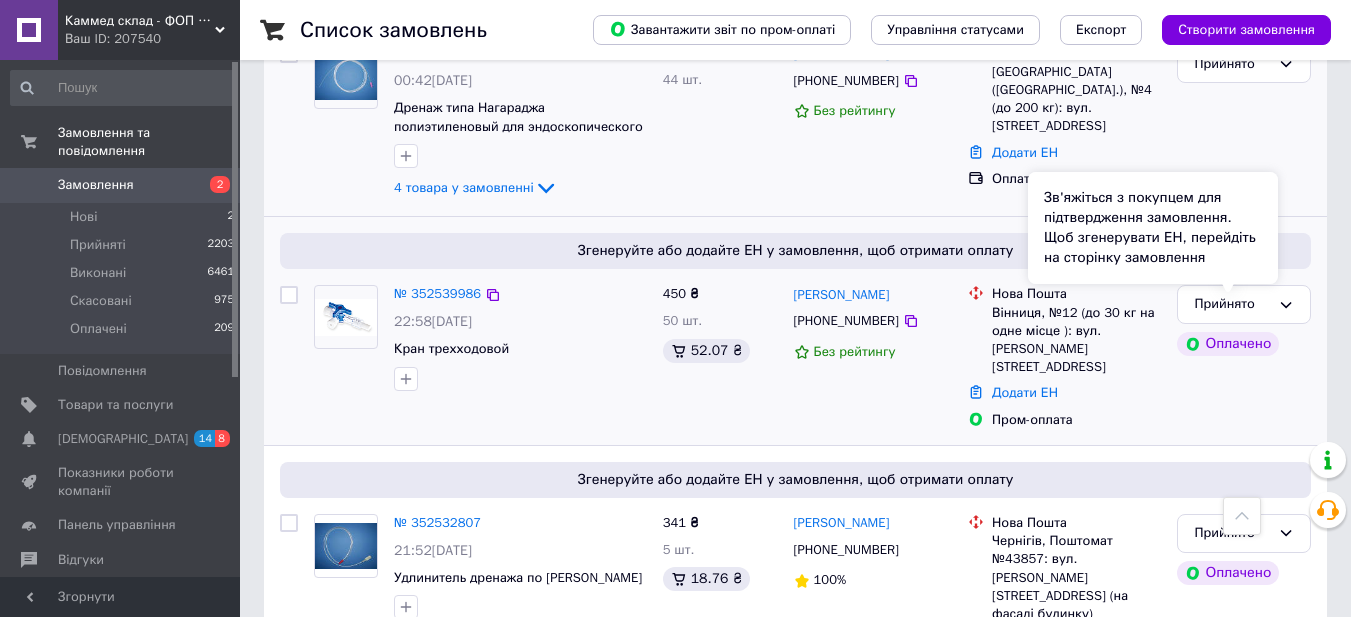 scroll, scrollTop: 500, scrollLeft: 0, axis: vertical 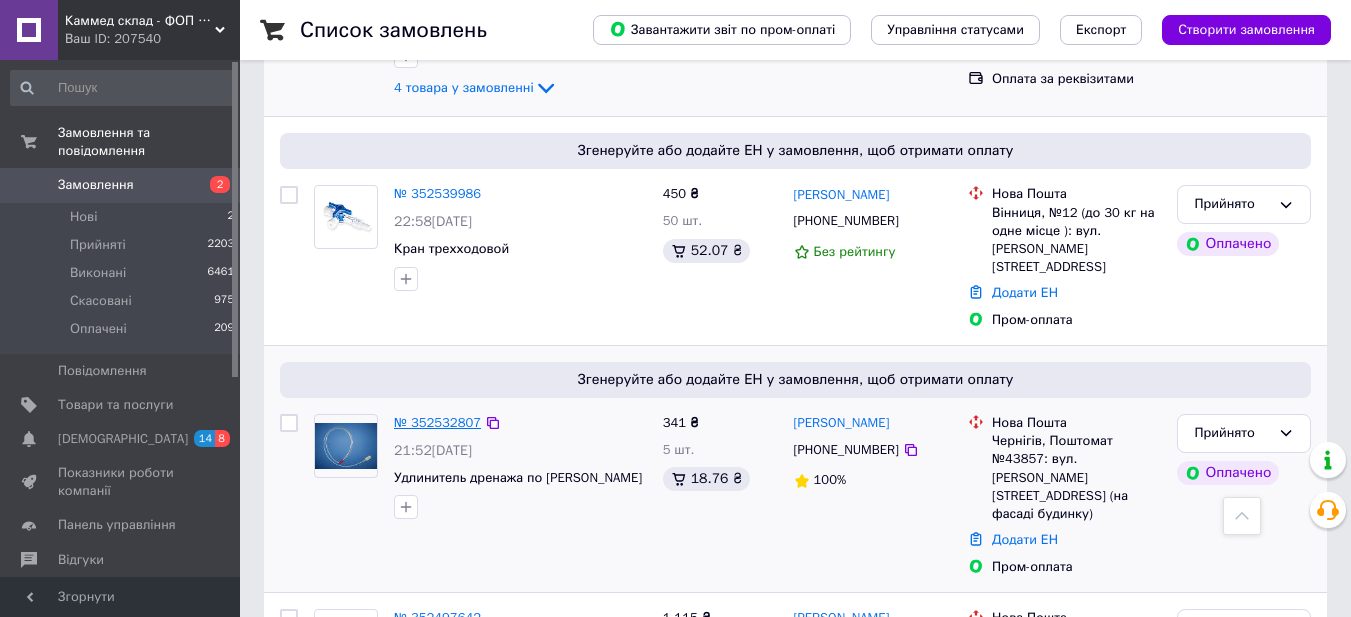 click on "№ 352532807" at bounding box center [437, 422] 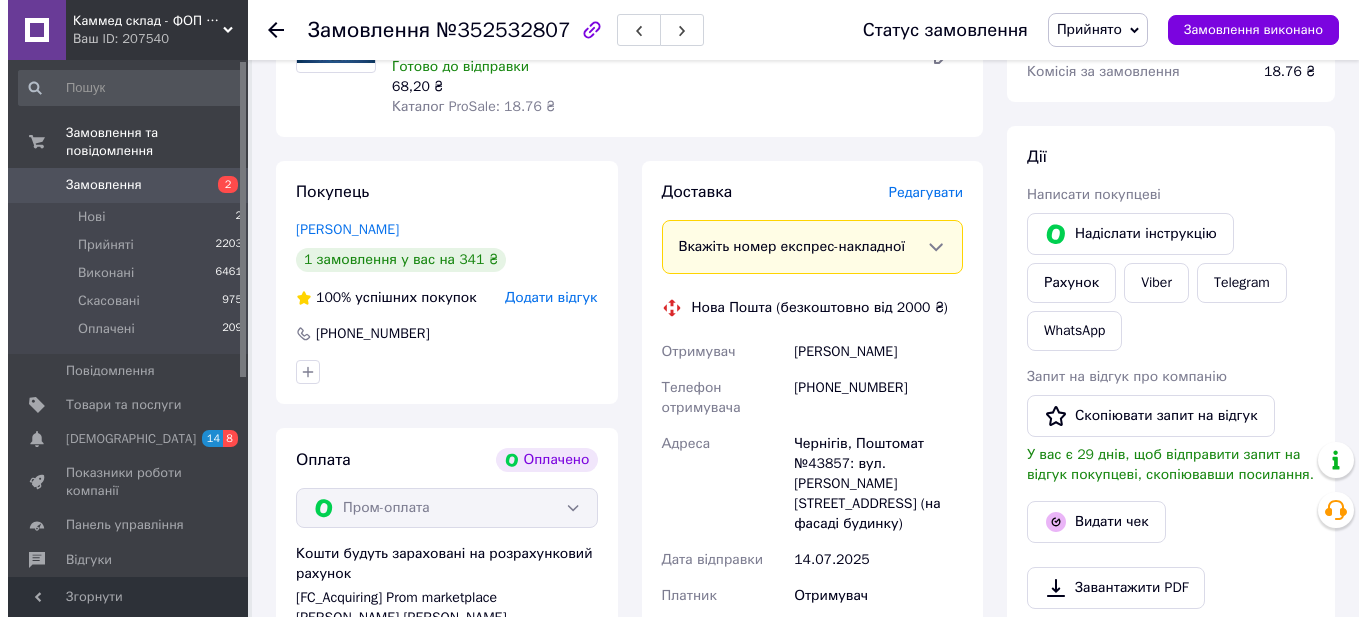 scroll, scrollTop: 200, scrollLeft: 0, axis: vertical 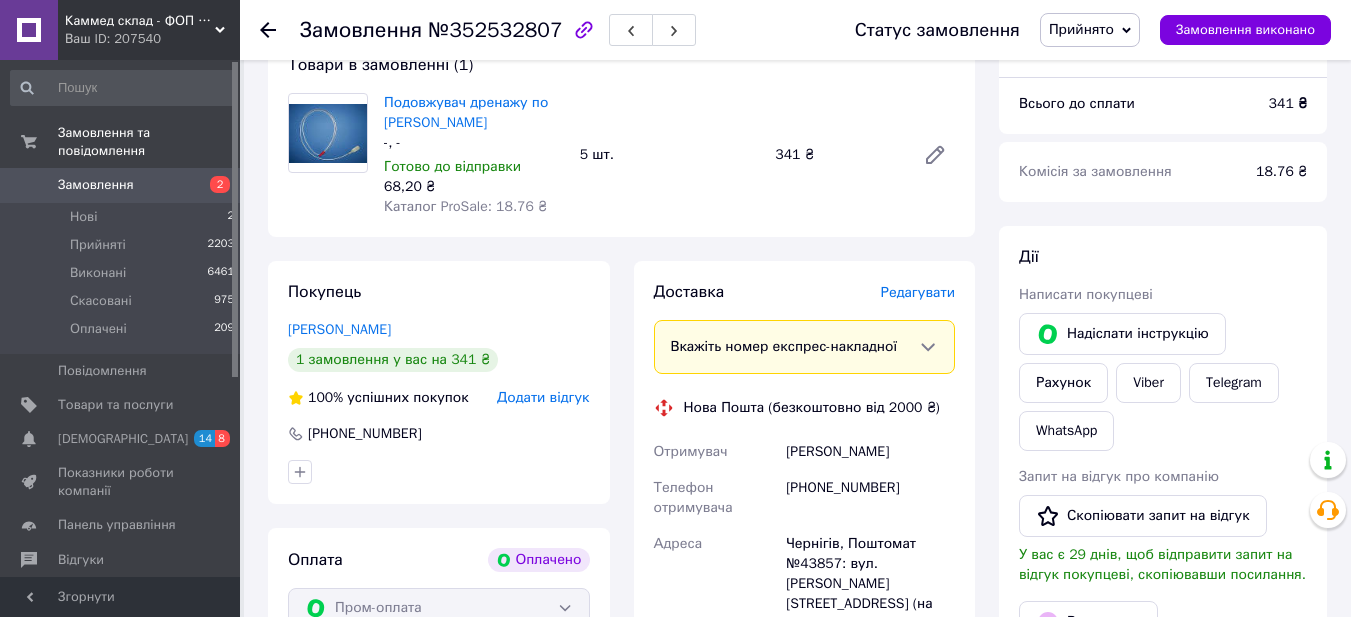 click on "Редагувати" at bounding box center [918, 292] 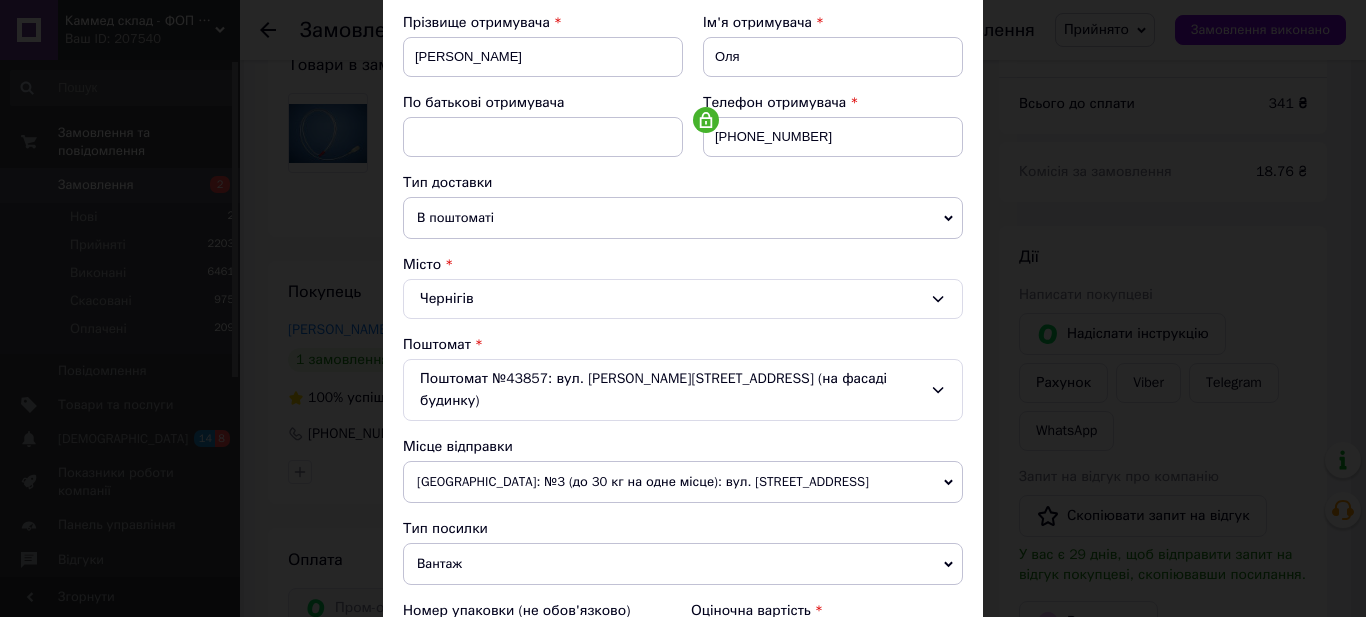 scroll, scrollTop: 600, scrollLeft: 0, axis: vertical 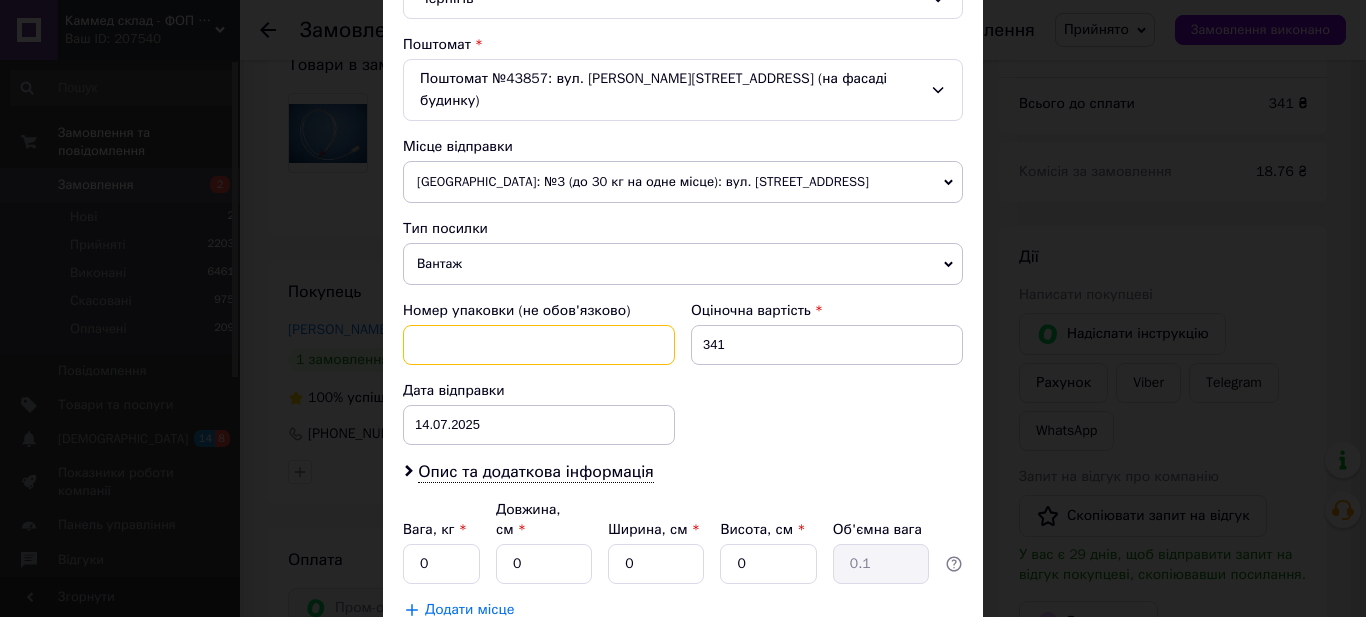 click at bounding box center (539, 345) 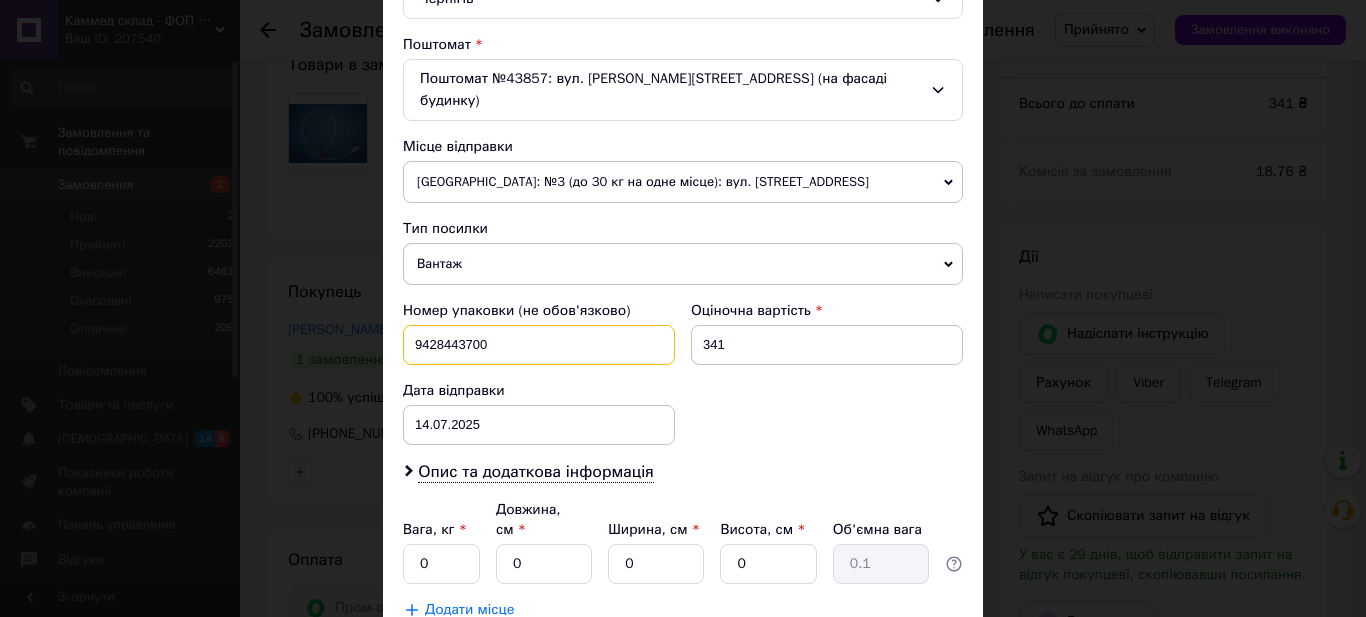 type on "9428443700" 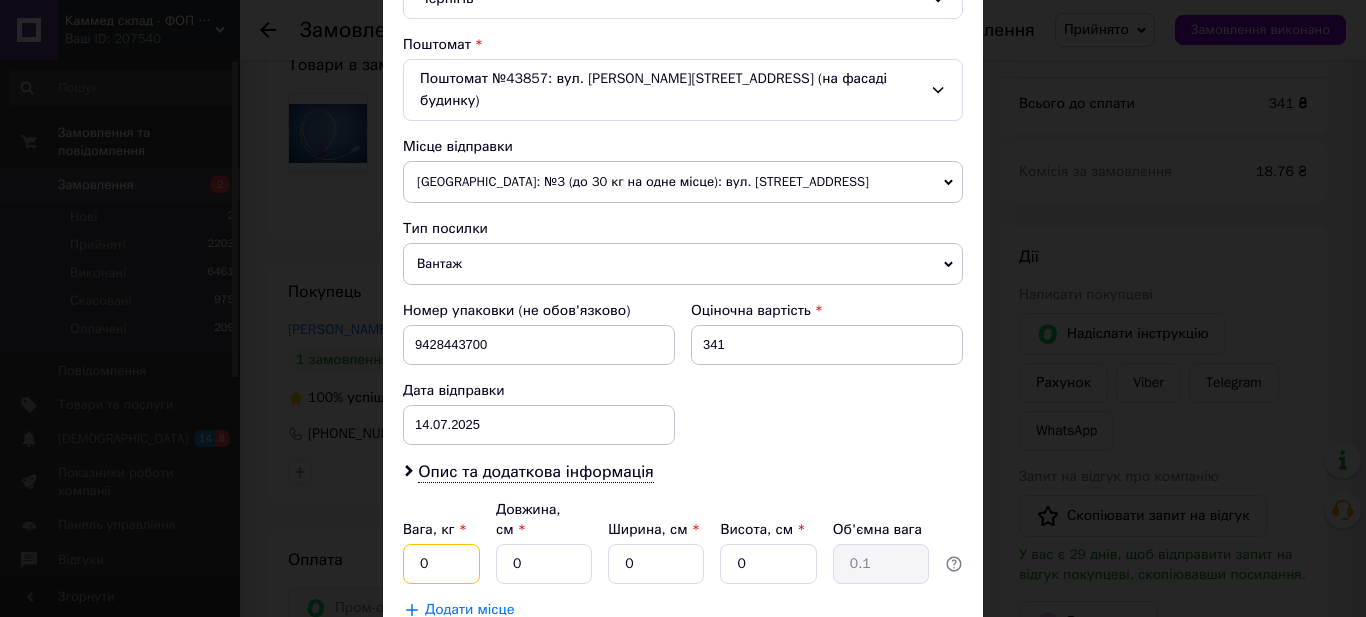 click on "0" at bounding box center [441, 564] 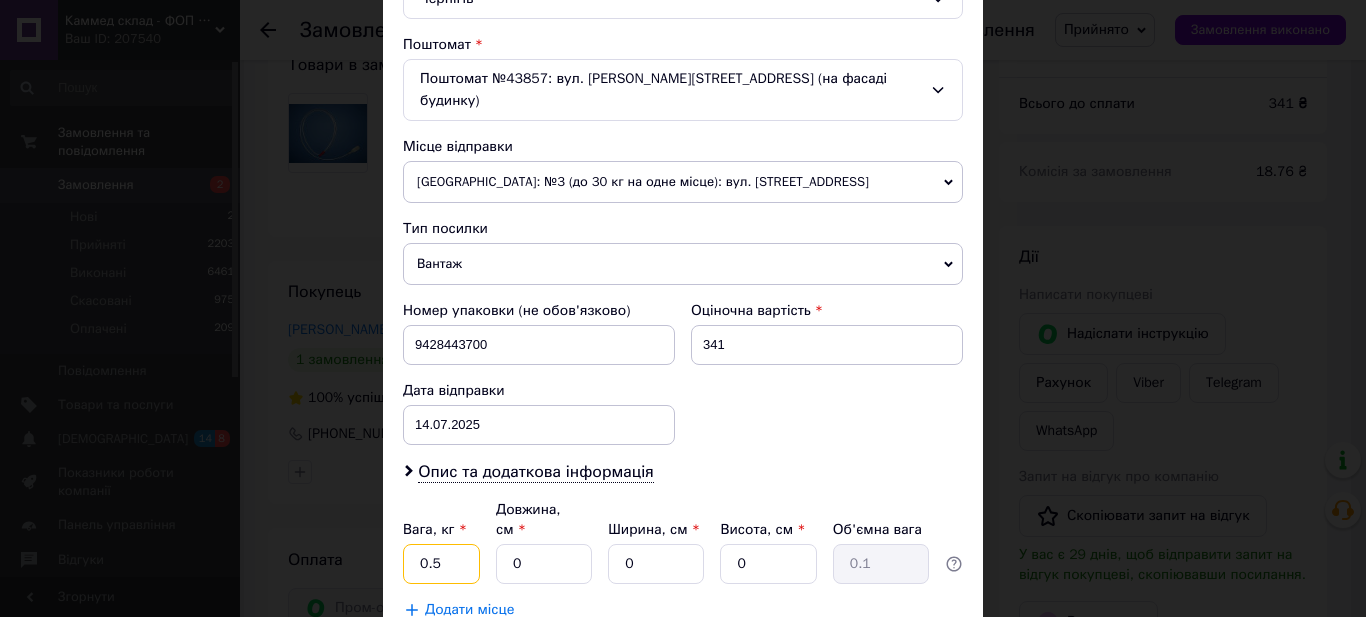 type on "0.5" 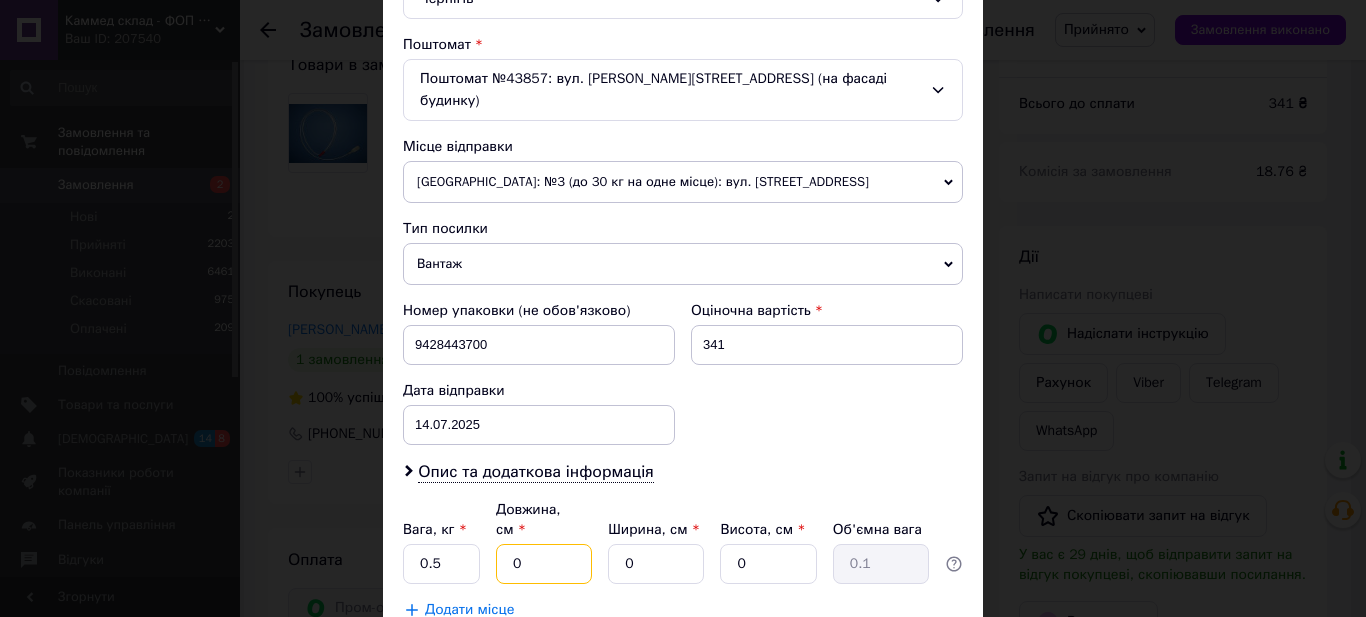 click on "0" at bounding box center (544, 564) 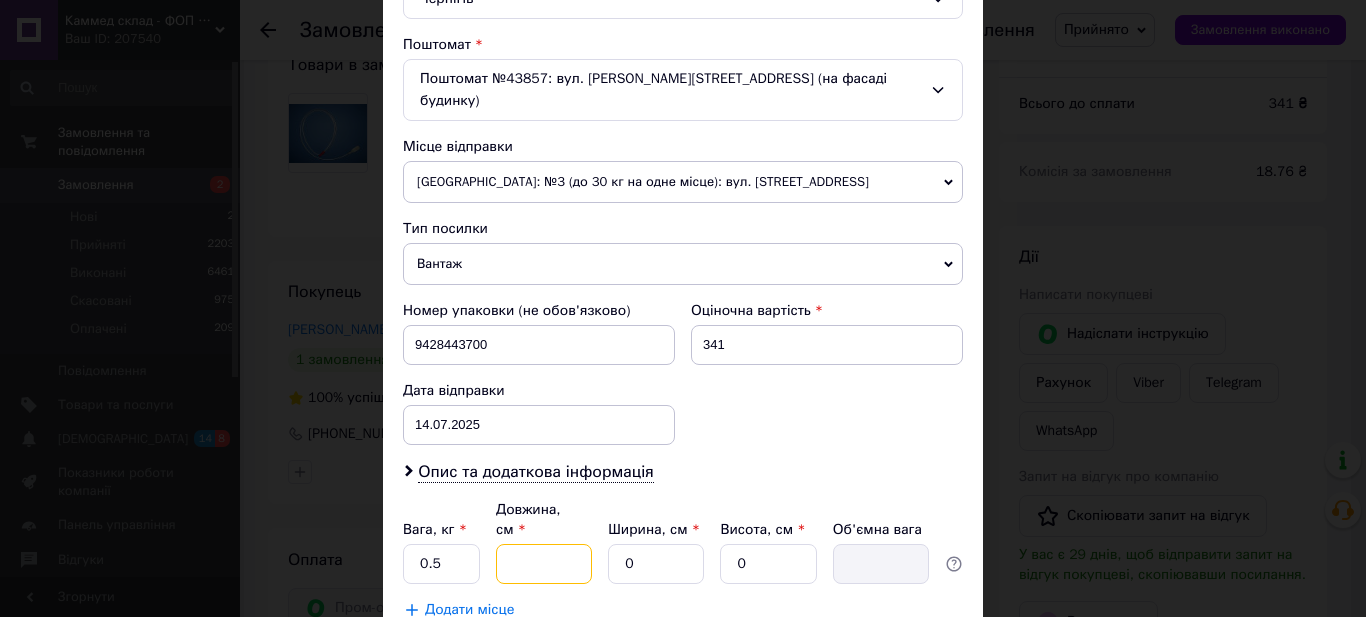 type on "2" 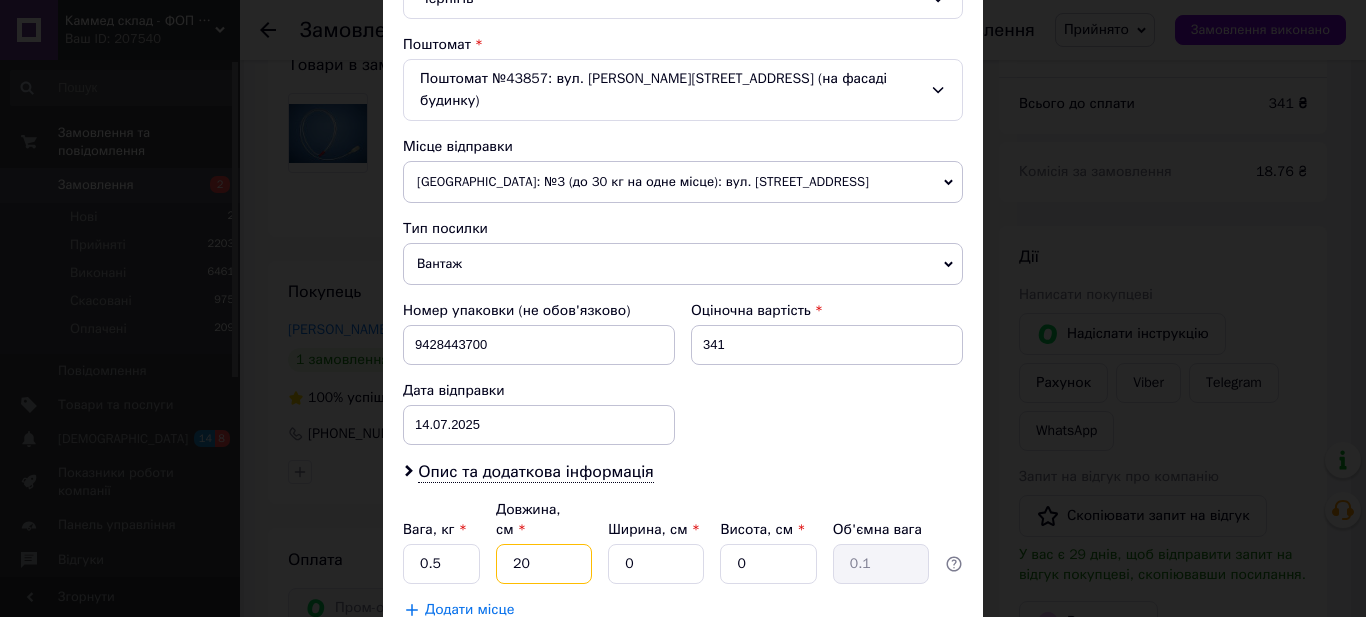 type on "20" 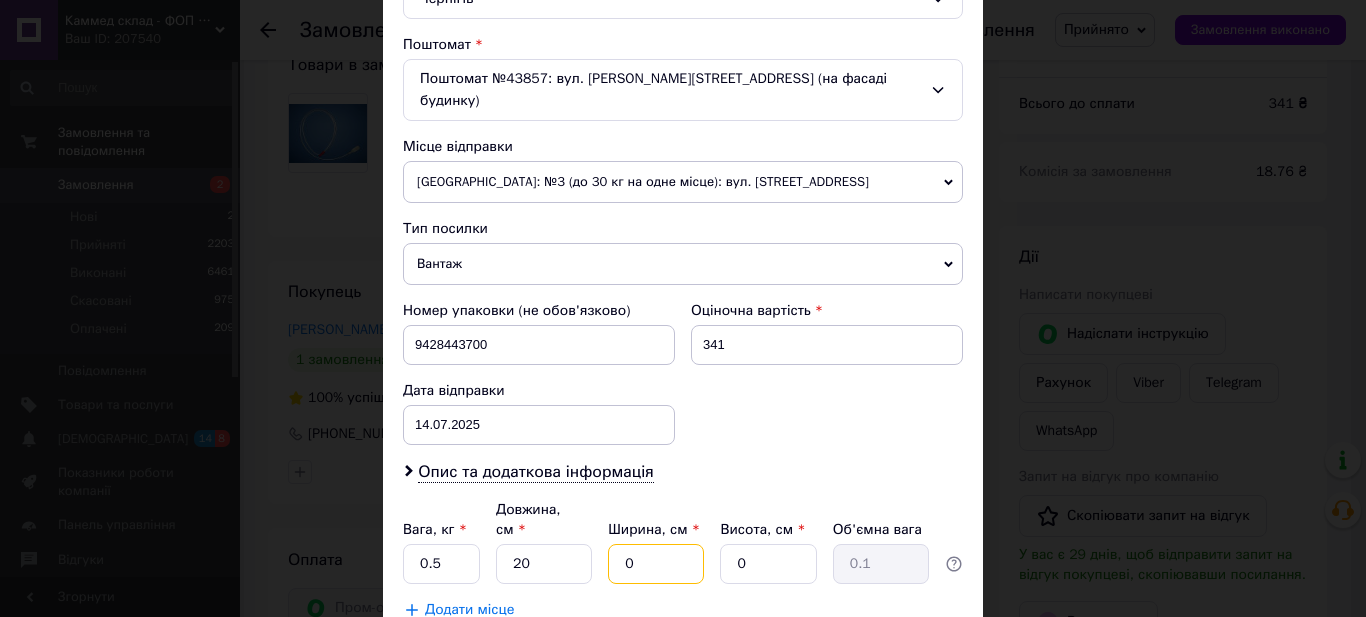 click on "0" at bounding box center (656, 564) 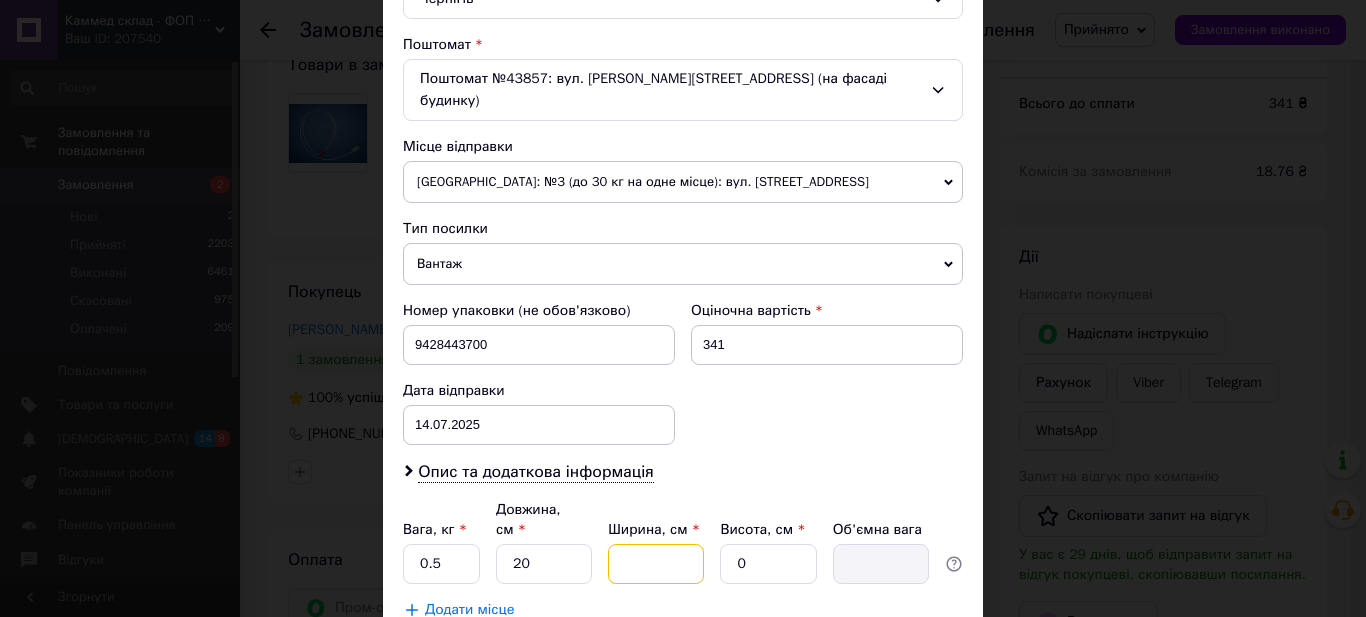 type on "2" 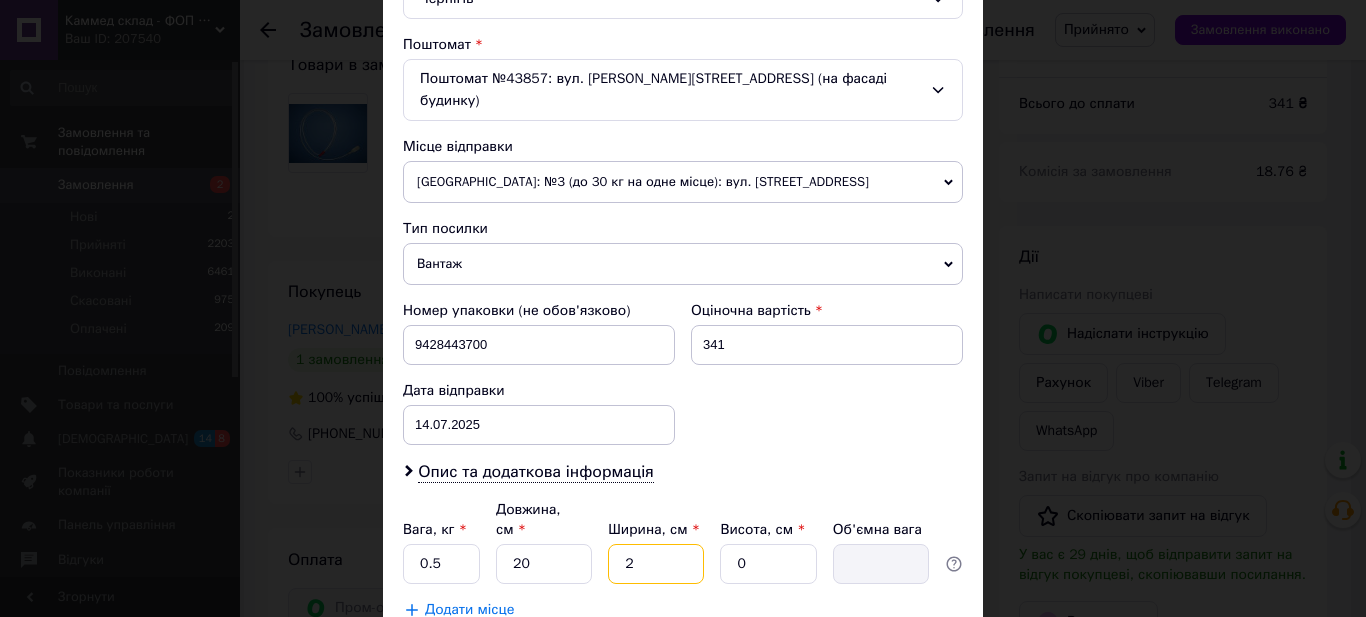 type on "0.1" 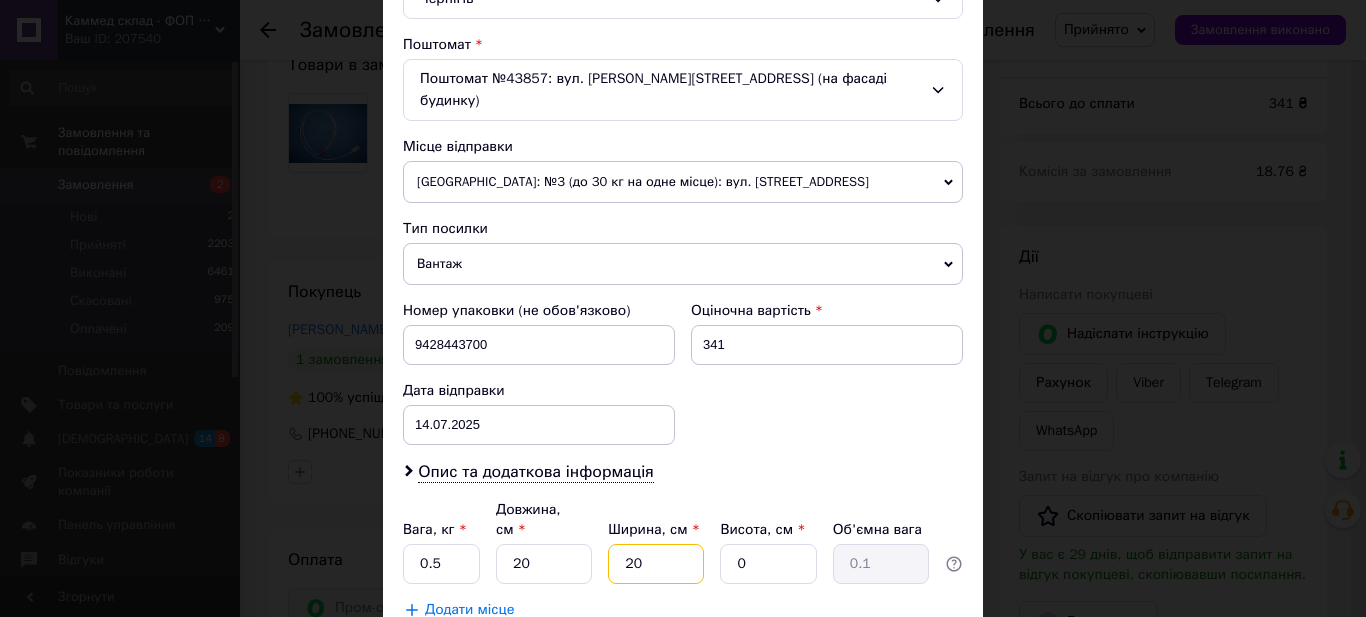 type on "20" 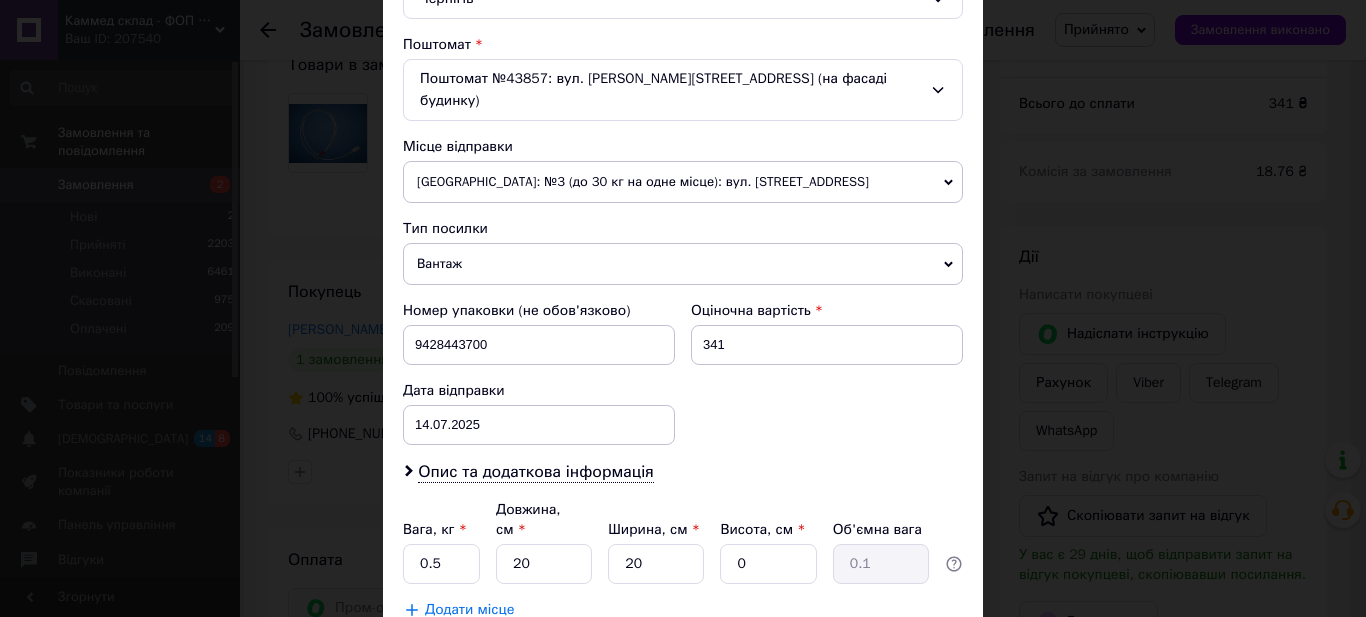 click on "Вага, кг   * 0.5 Довжина, см   * 20 Ширина, см   * 20 Висота, см   * 0 Об'ємна вага 0.1" at bounding box center [683, 542] 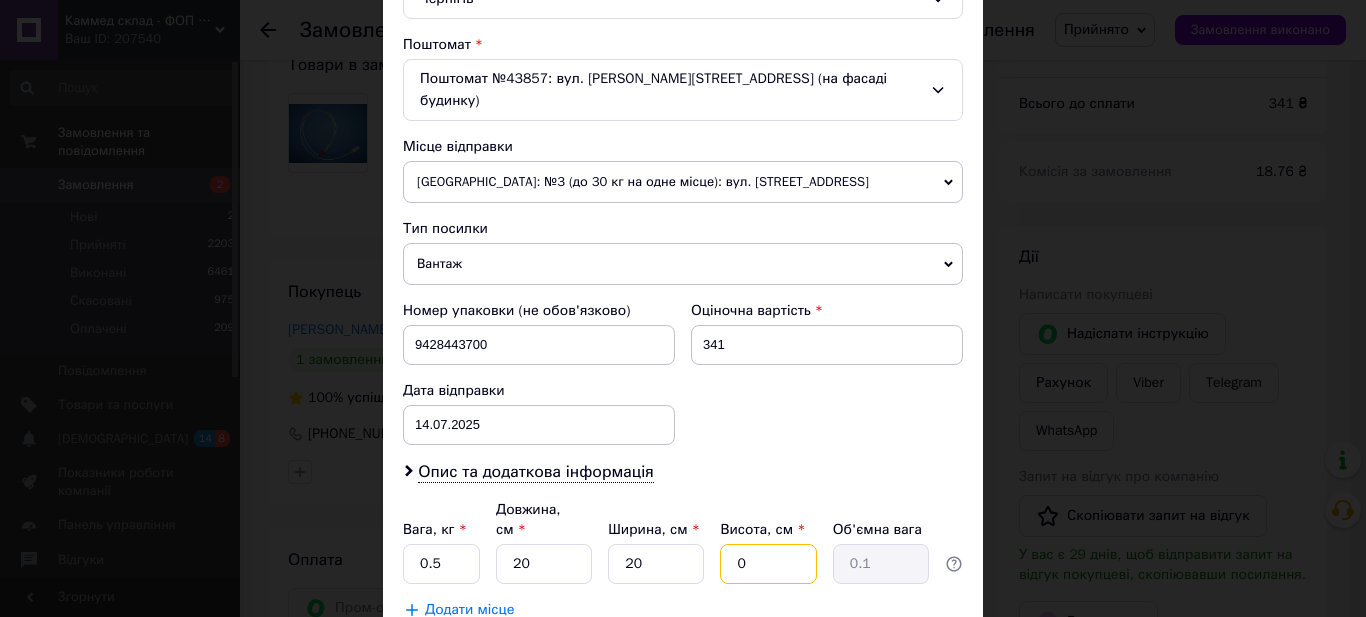 click on "0" at bounding box center (768, 564) 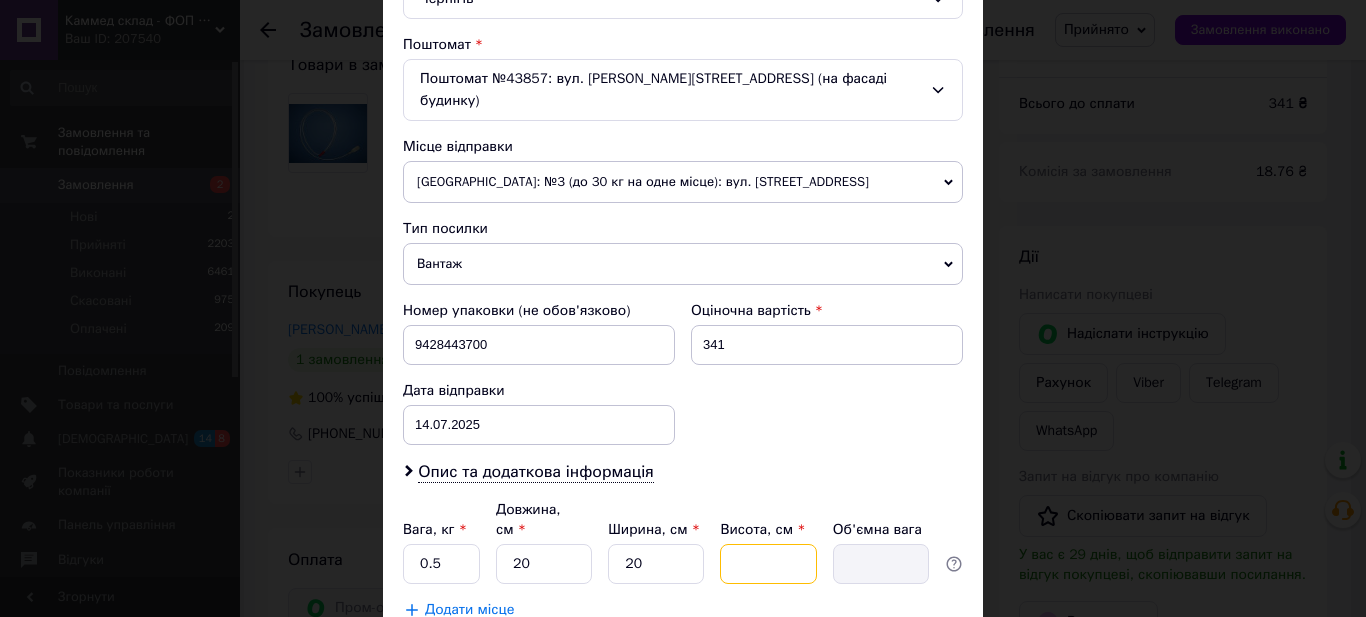 type on "5" 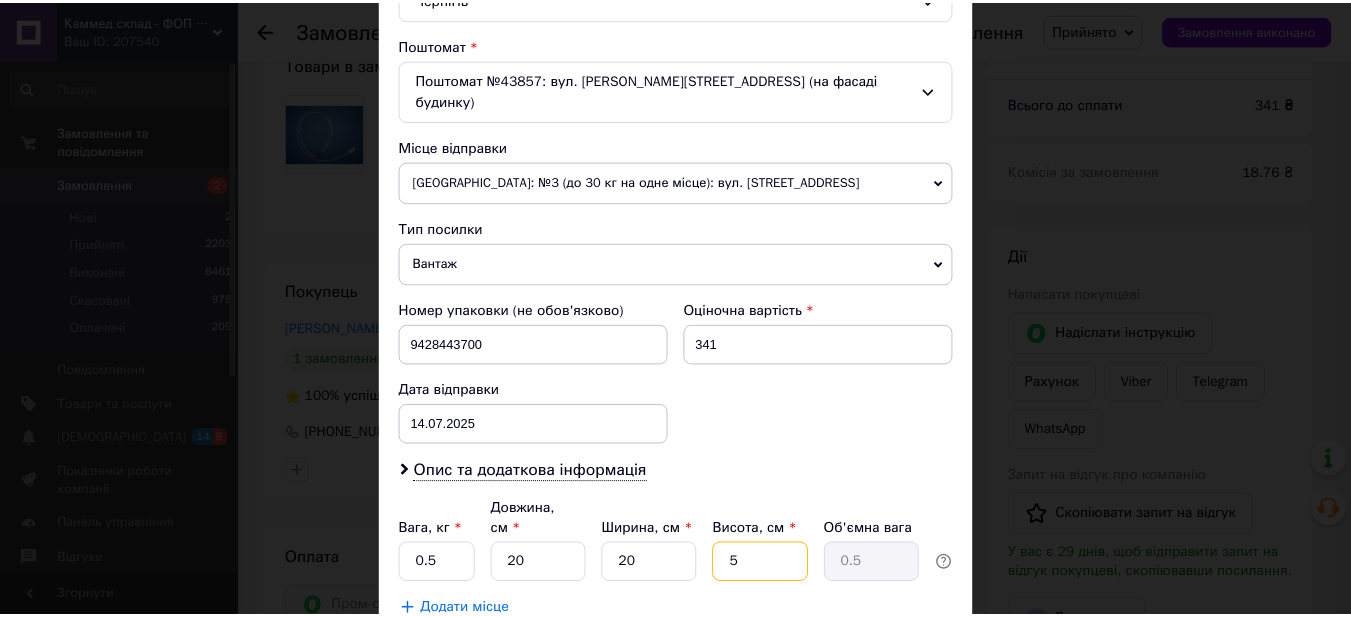 scroll, scrollTop: 711, scrollLeft: 0, axis: vertical 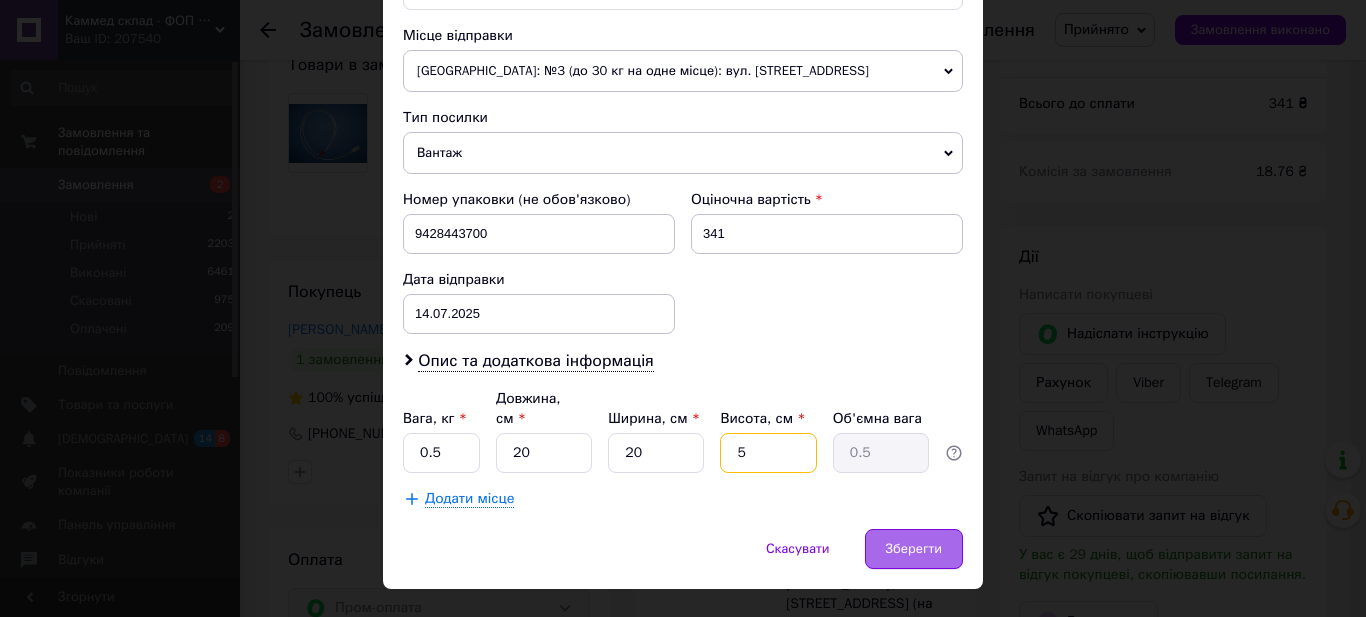 type on "5" 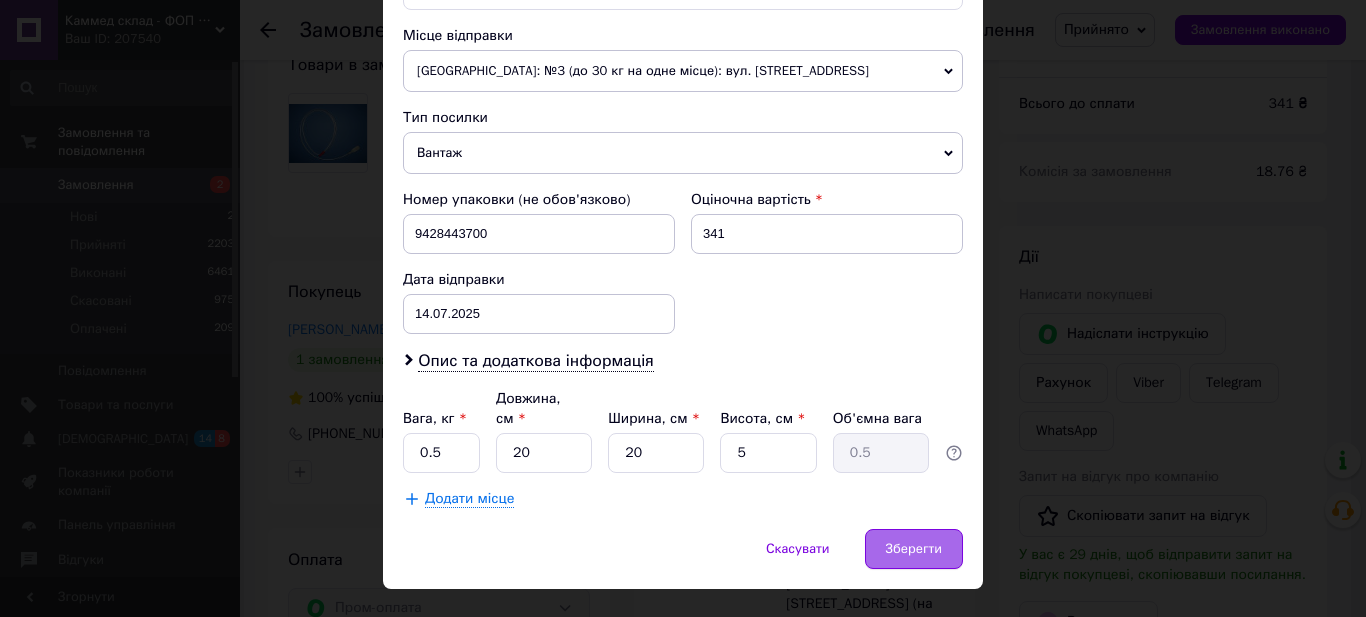 click on "Зберегти" at bounding box center [914, 549] 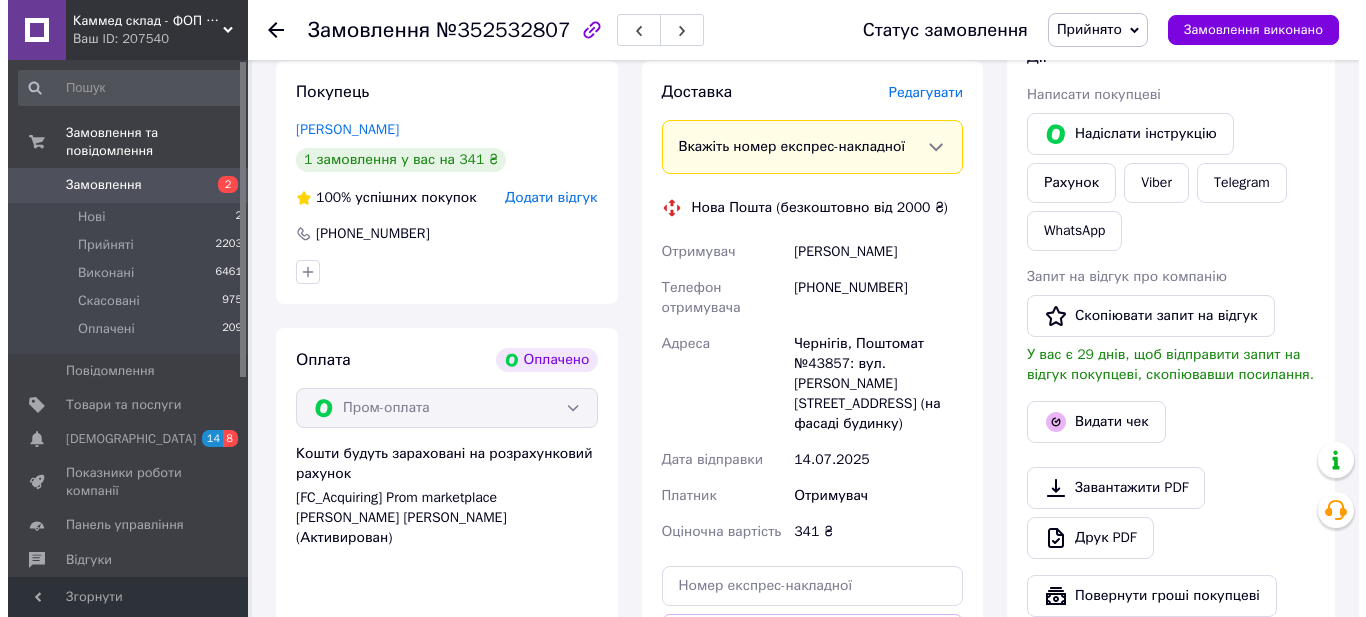scroll, scrollTop: 500, scrollLeft: 0, axis: vertical 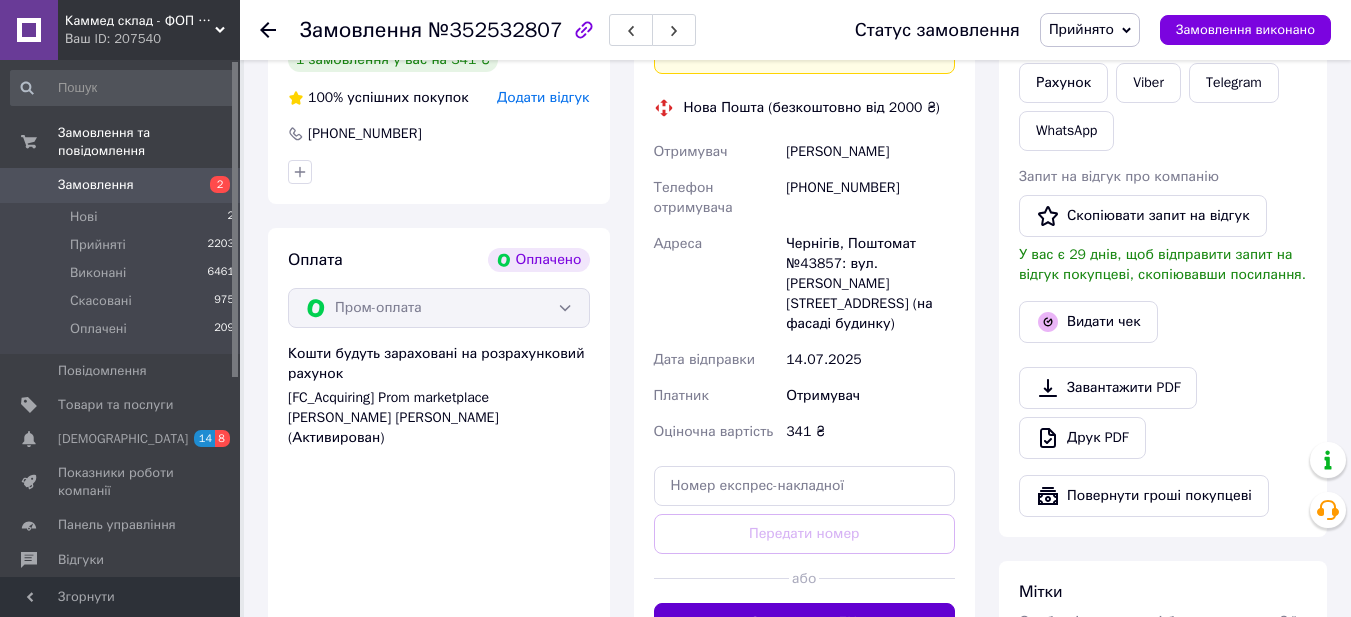 click on "Згенерувати ЕН" at bounding box center (805, 623) 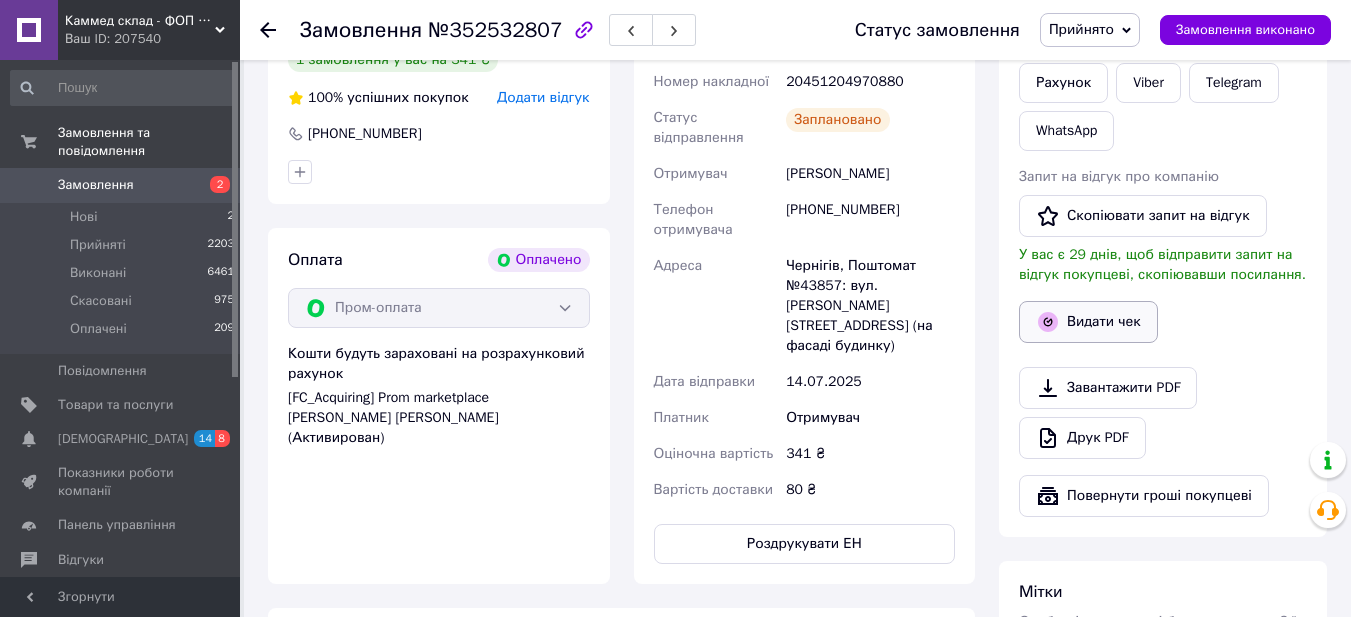 click on "Видати чек" at bounding box center [1088, 322] 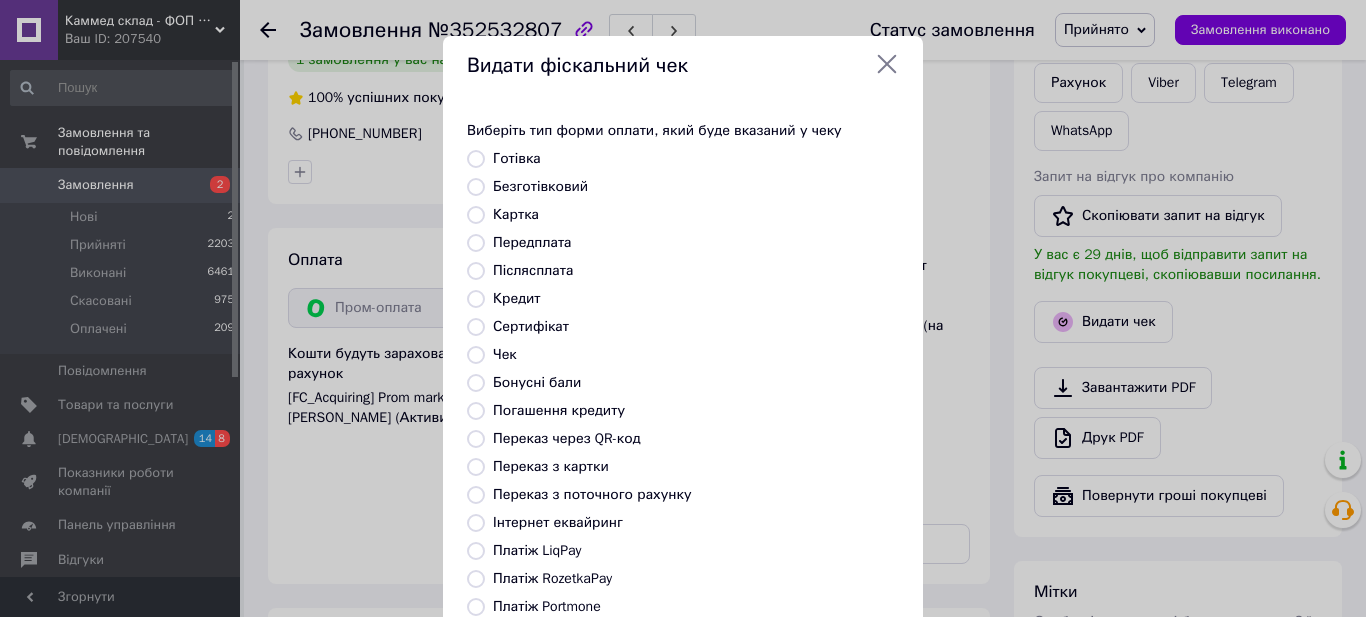 click on "Безготівковий" at bounding box center (476, 187) 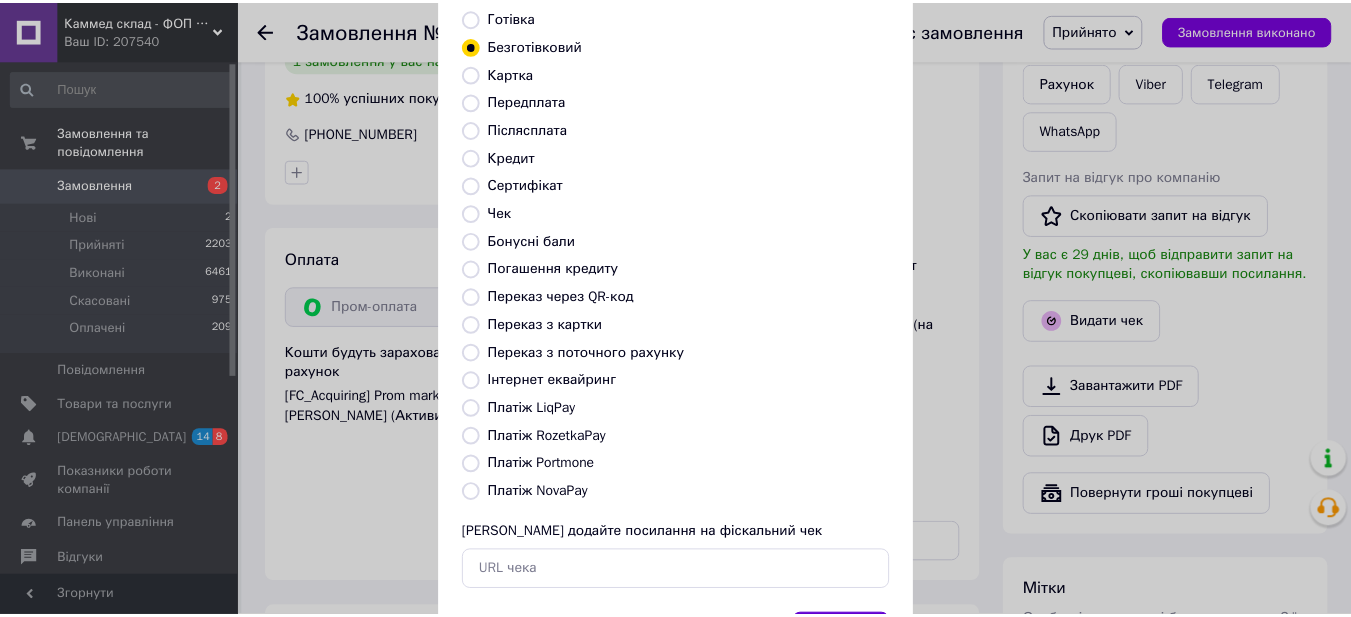 scroll, scrollTop: 242, scrollLeft: 0, axis: vertical 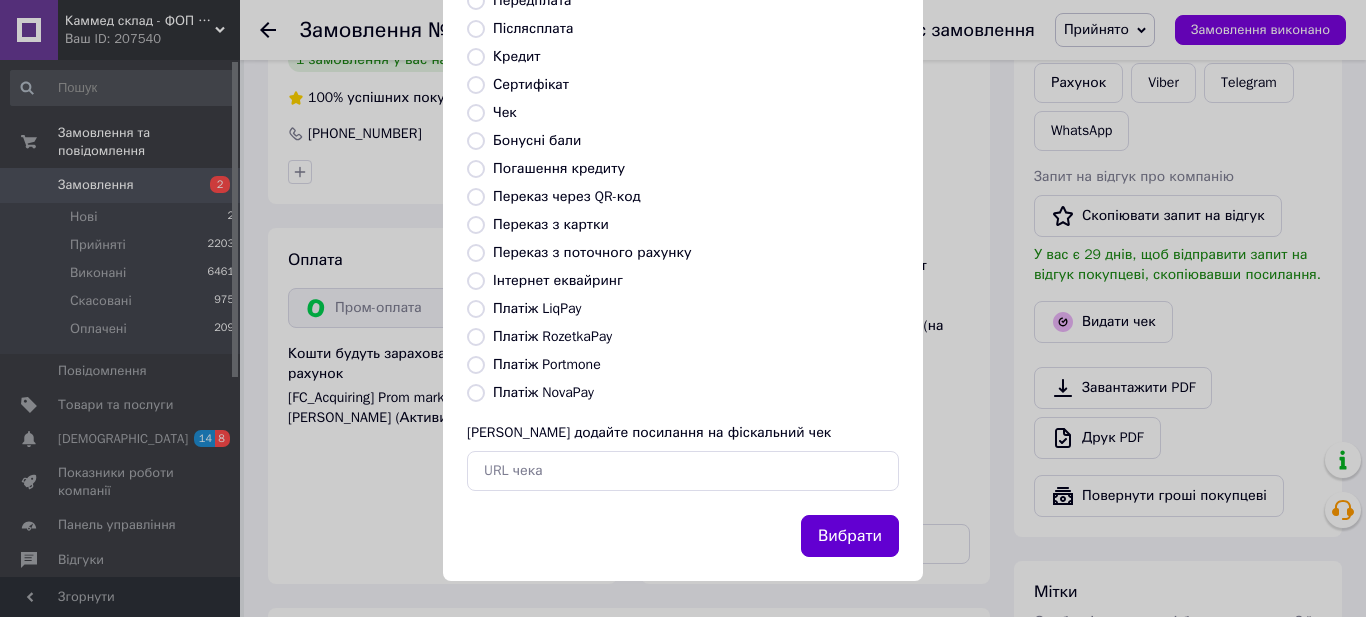 click on "Вибрати" at bounding box center (850, 536) 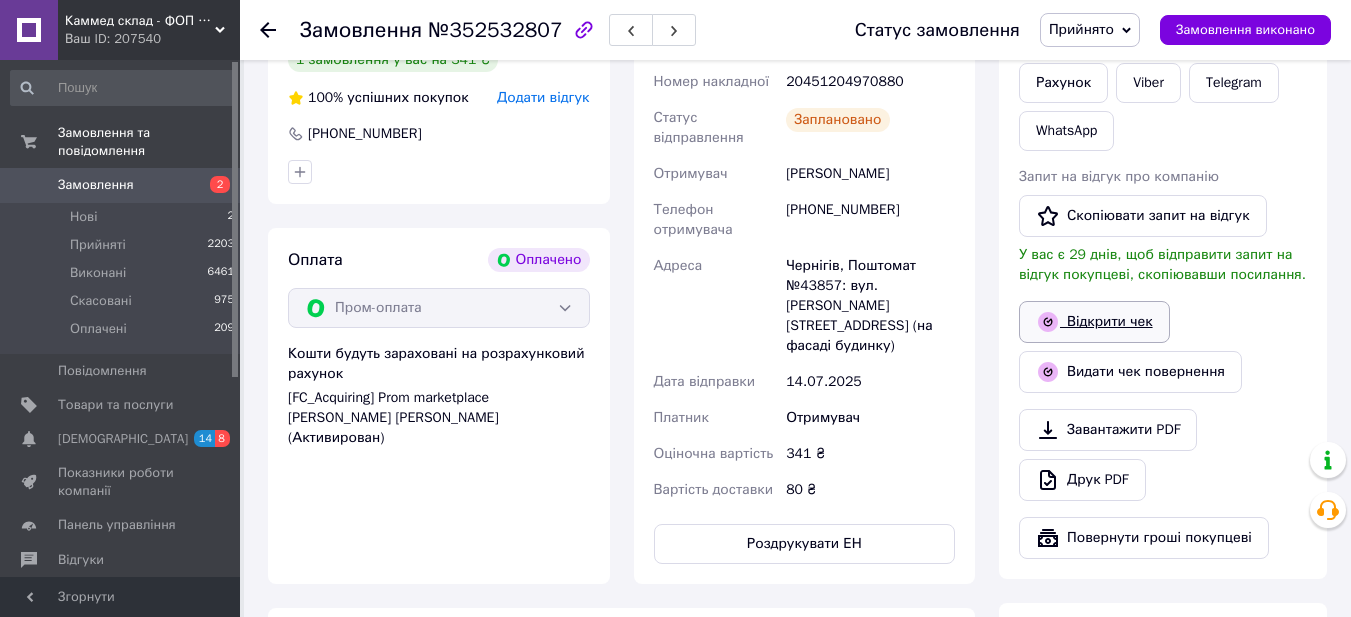 click on "Відкрити чек" at bounding box center (1094, 322) 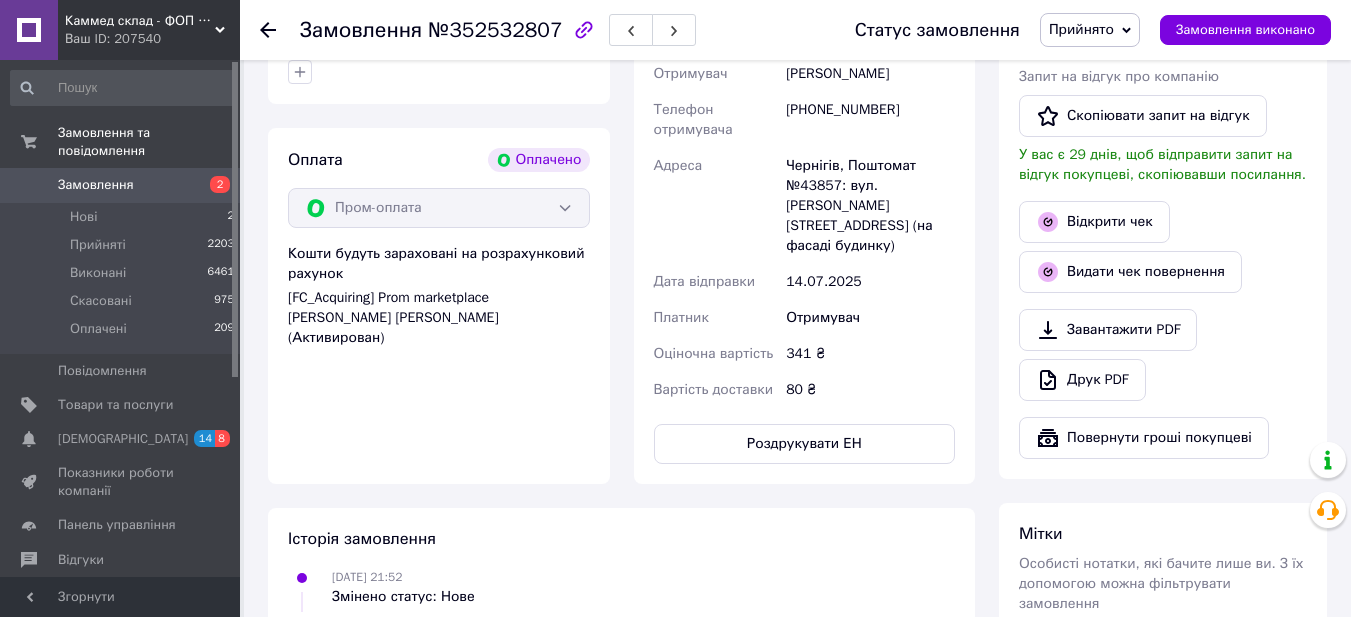 scroll, scrollTop: 900, scrollLeft: 0, axis: vertical 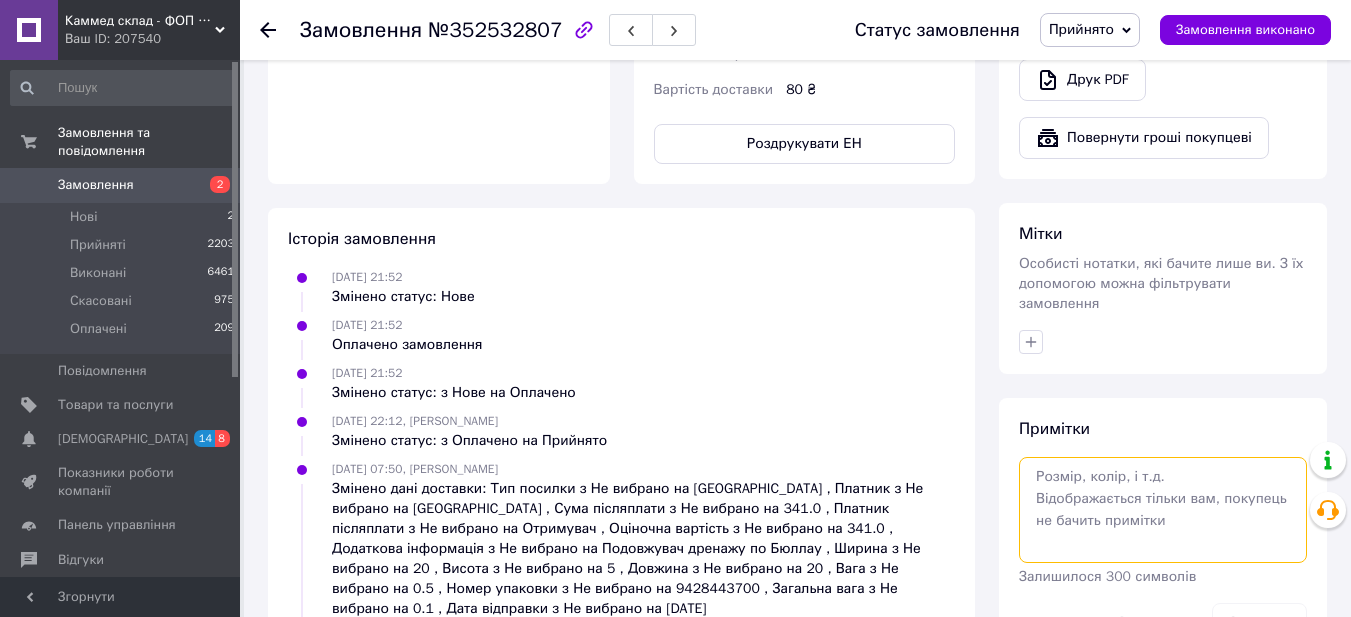 click at bounding box center [1163, 510] 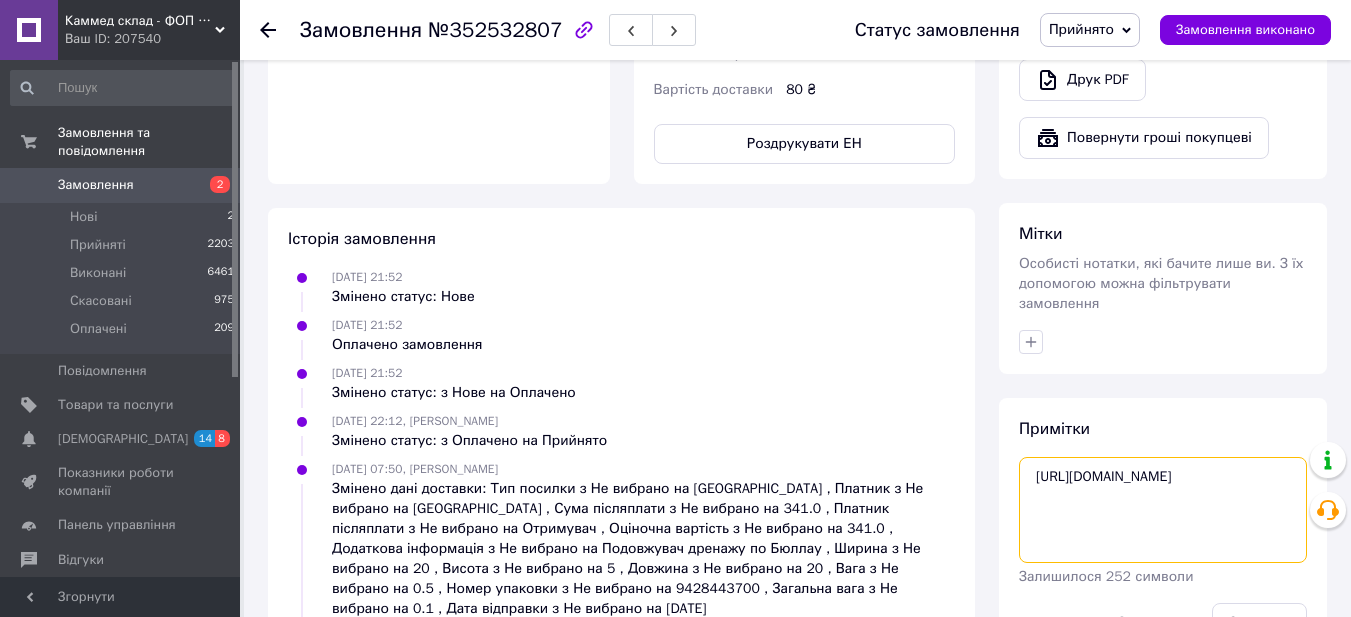 scroll, scrollTop: 950, scrollLeft: 0, axis: vertical 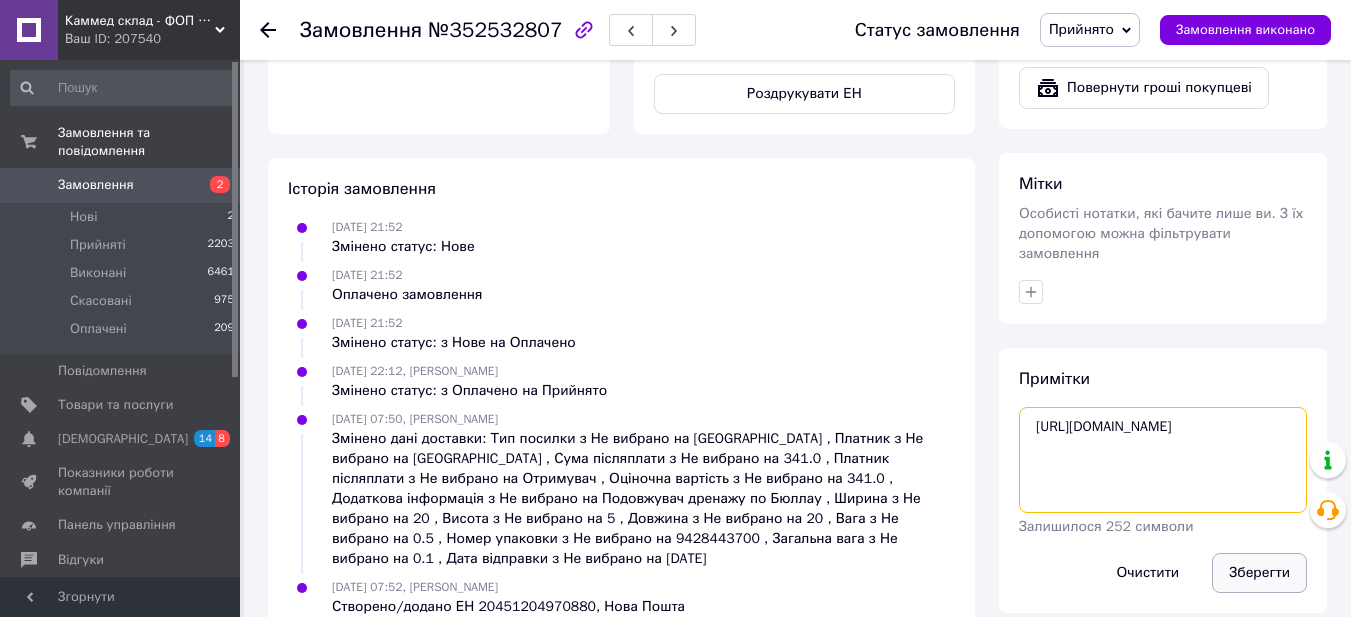 type on "https://kasa.vchasno.ua/check-viewer/dfhA7OHQ508" 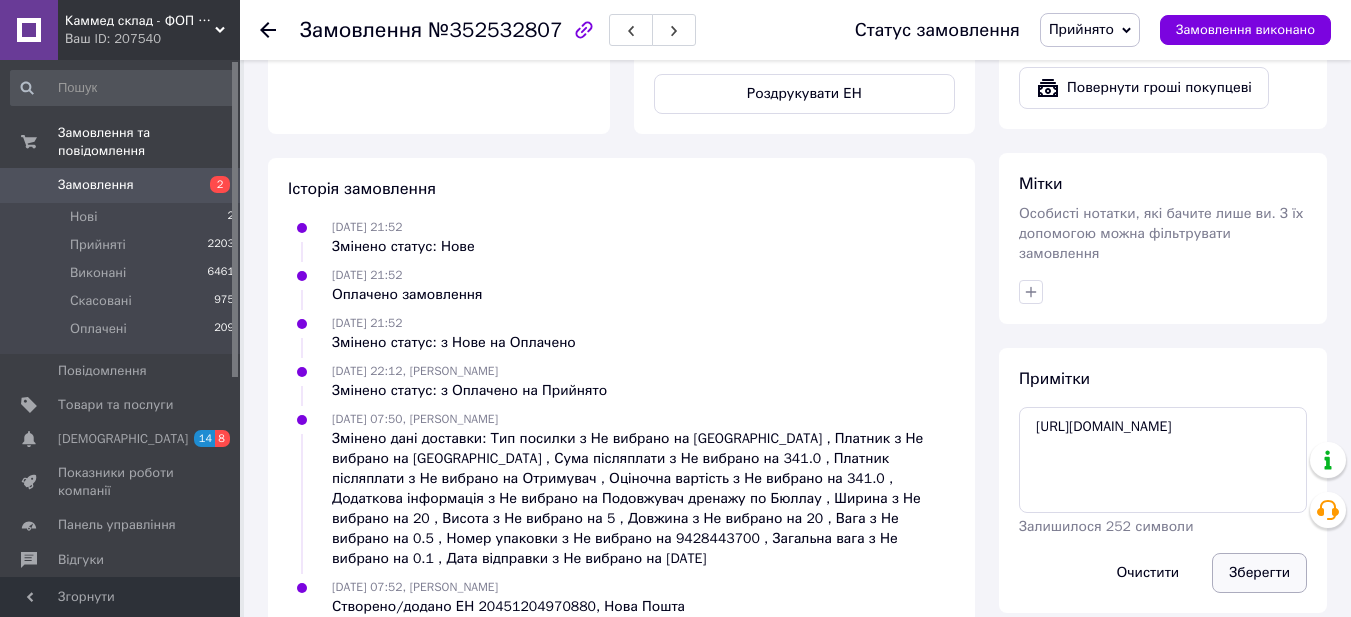 click on "Зберегти" at bounding box center (1259, 573) 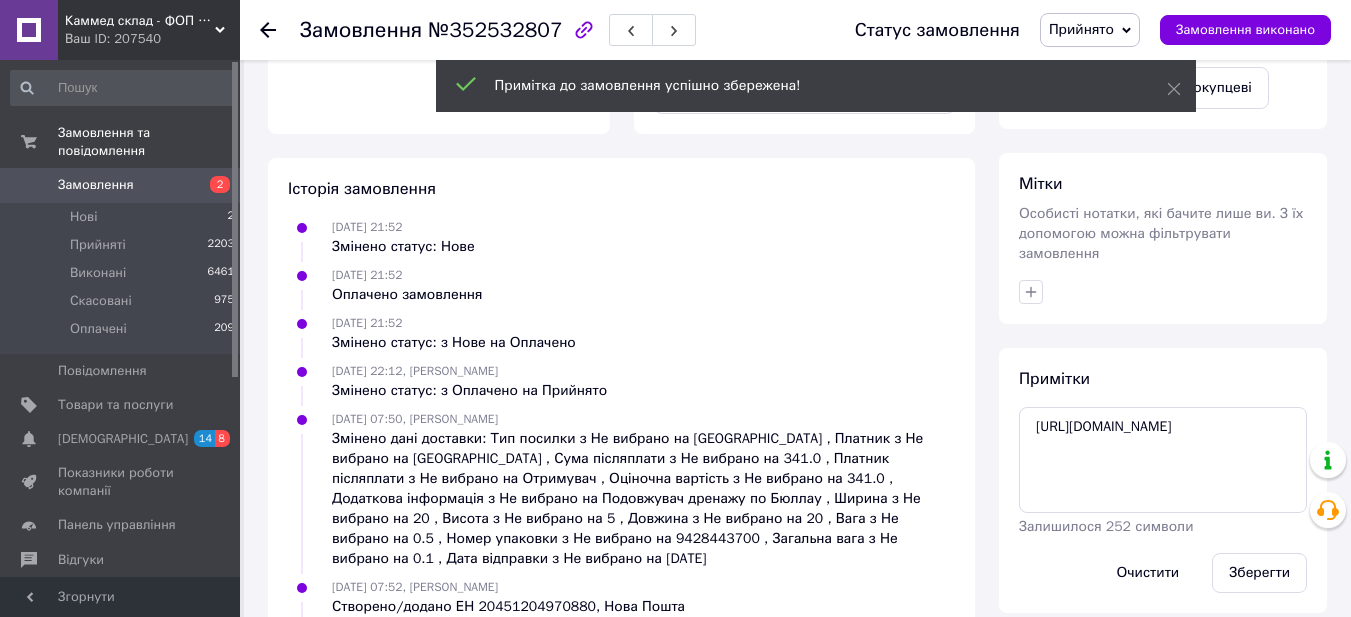 scroll, scrollTop: 750, scrollLeft: 0, axis: vertical 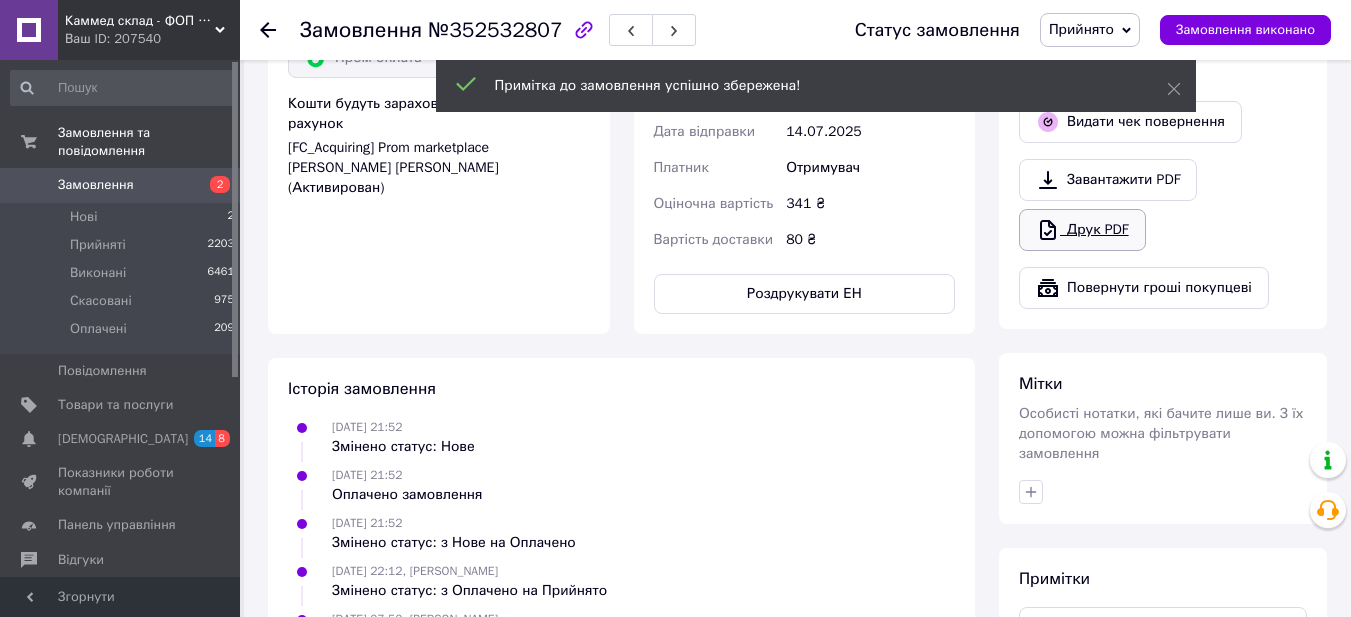 click on "Друк PDF" at bounding box center (1082, 230) 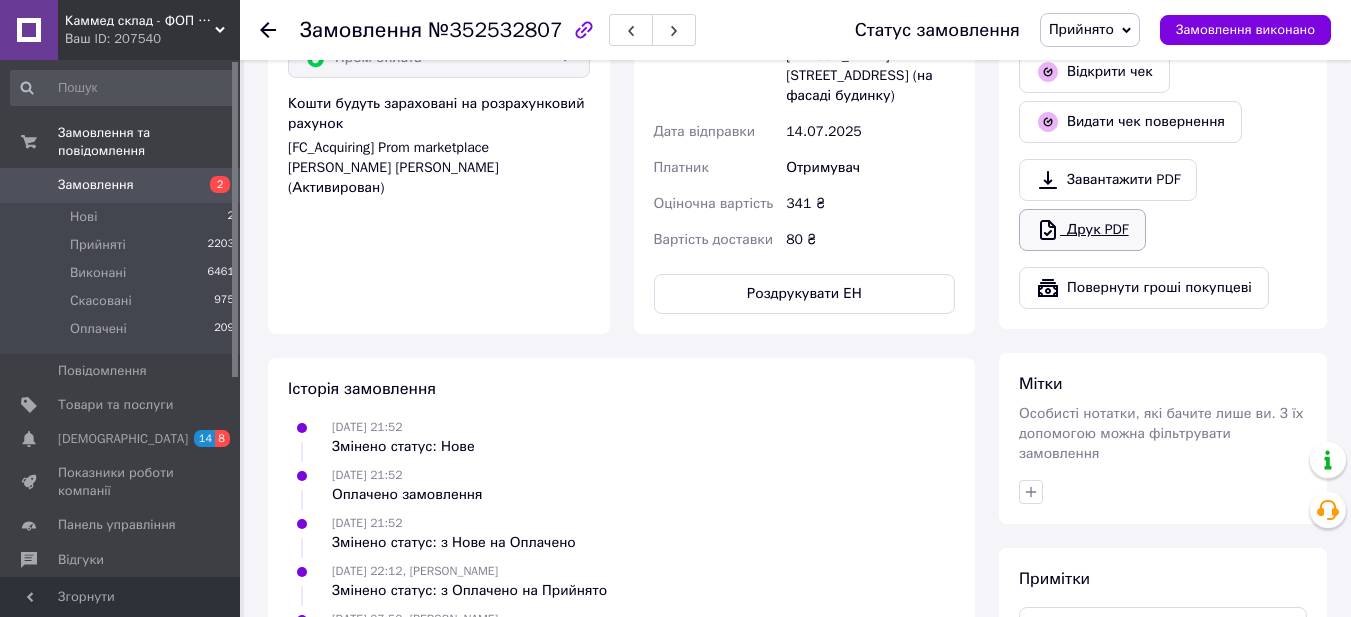 click on "Друк PDF" at bounding box center [1082, 230] 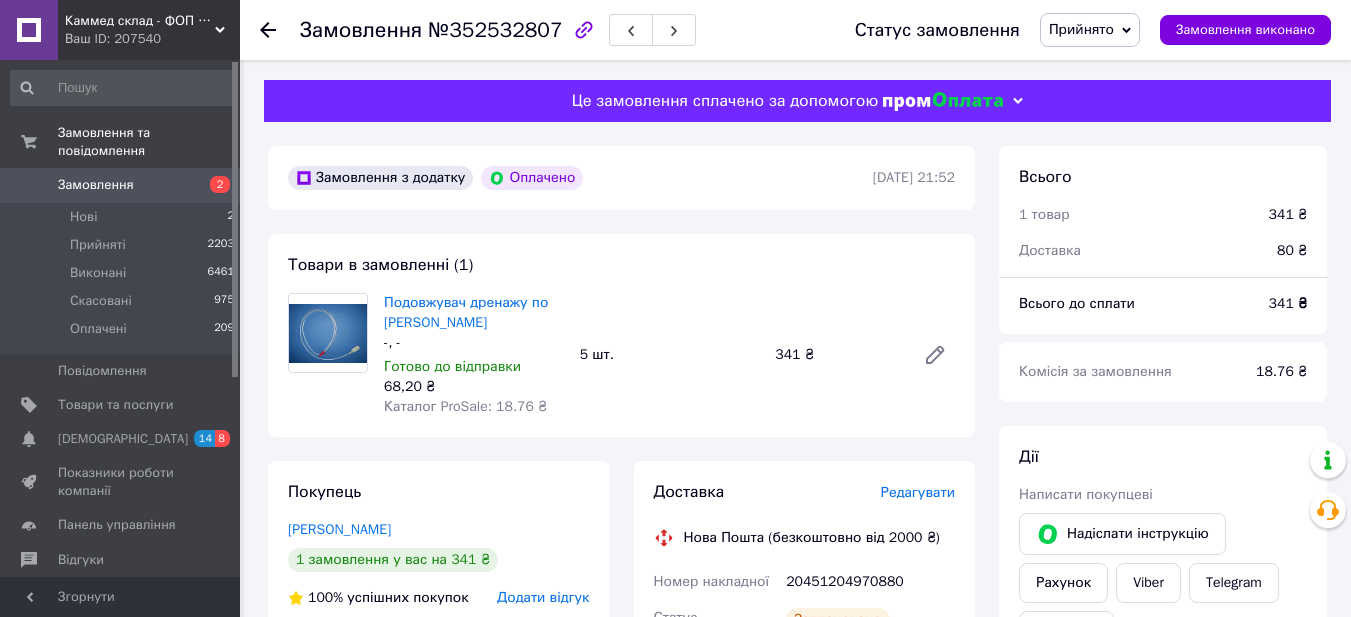 scroll, scrollTop: 100, scrollLeft: 0, axis: vertical 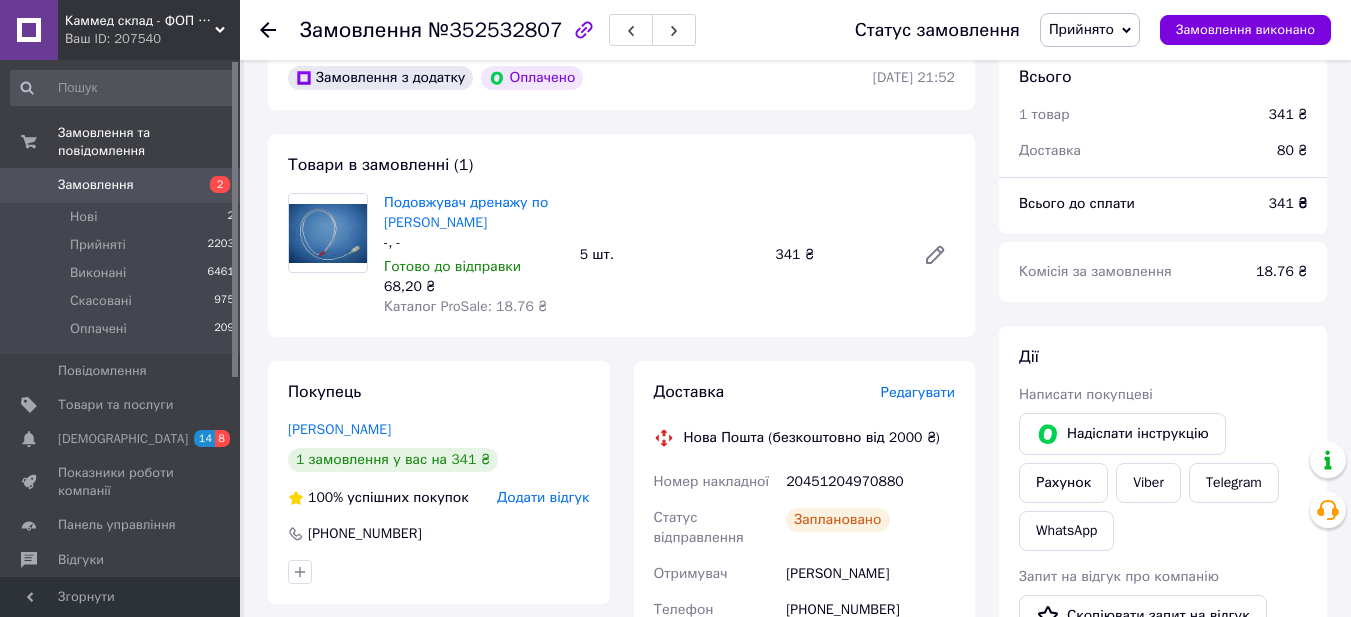 click 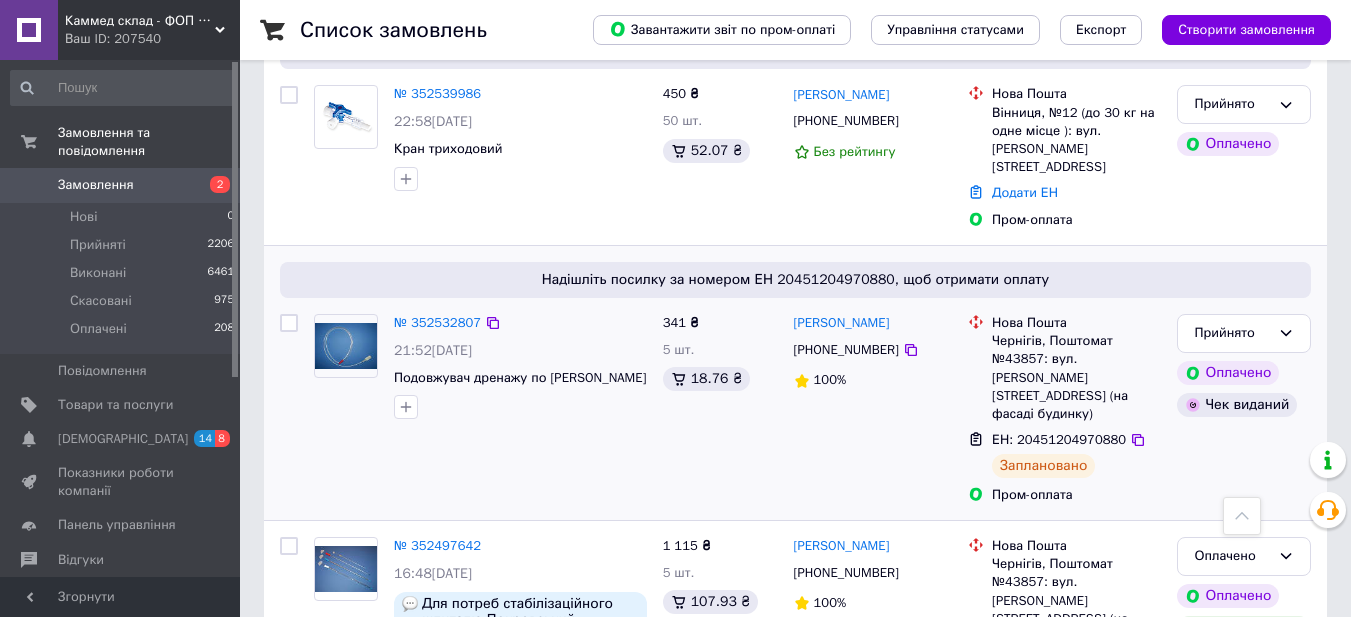 scroll, scrollTop: 500, scrollLeft: 0, axis: vertical 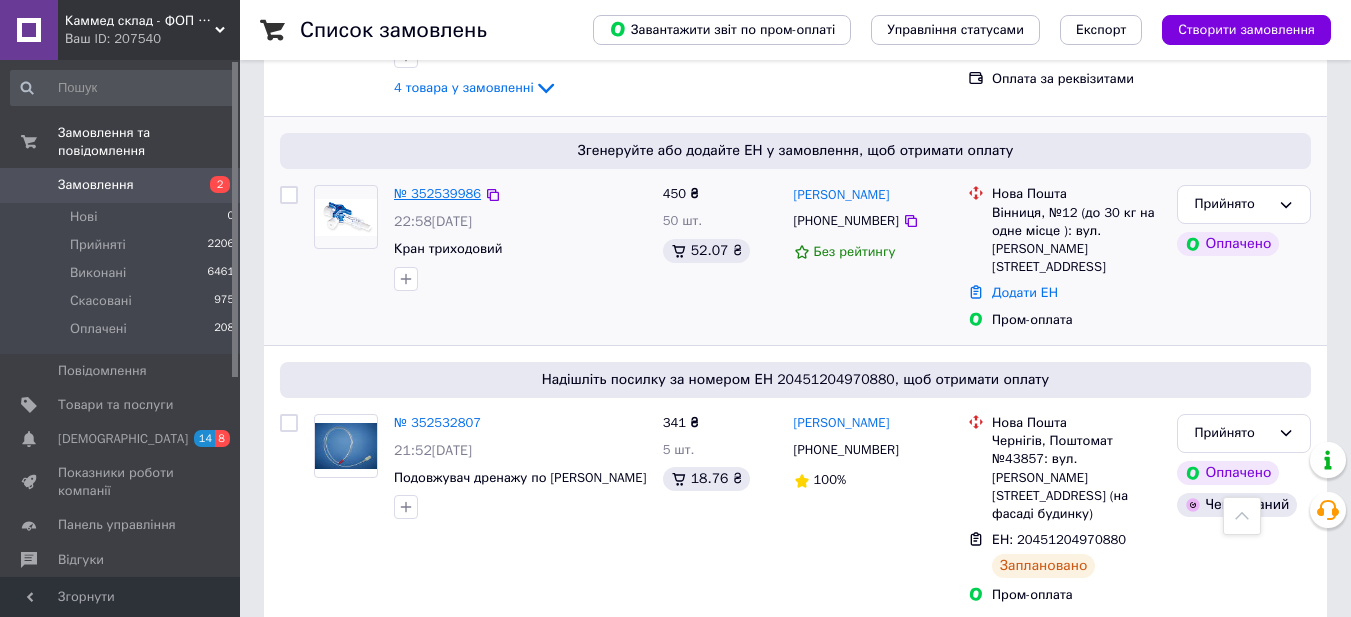 click on "№ 352539986" at bounding box center (437, 193) 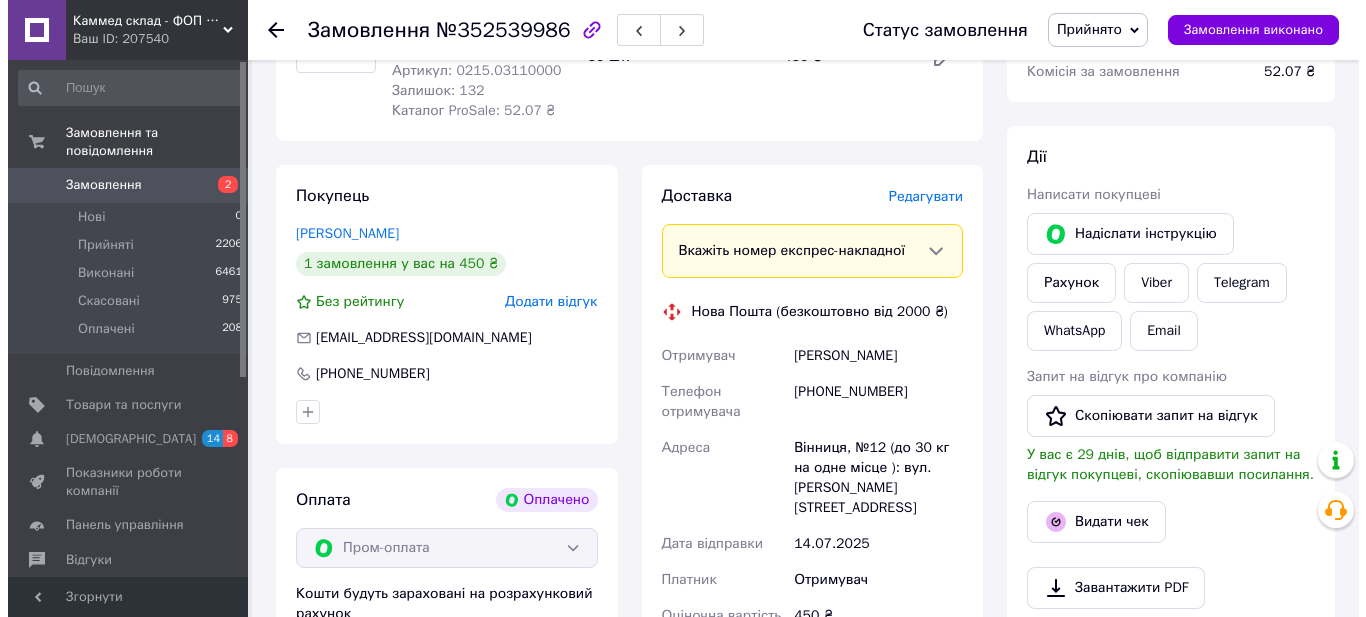 scroll, scrollTop: 200, scrollLeft: 0, axis: vertical 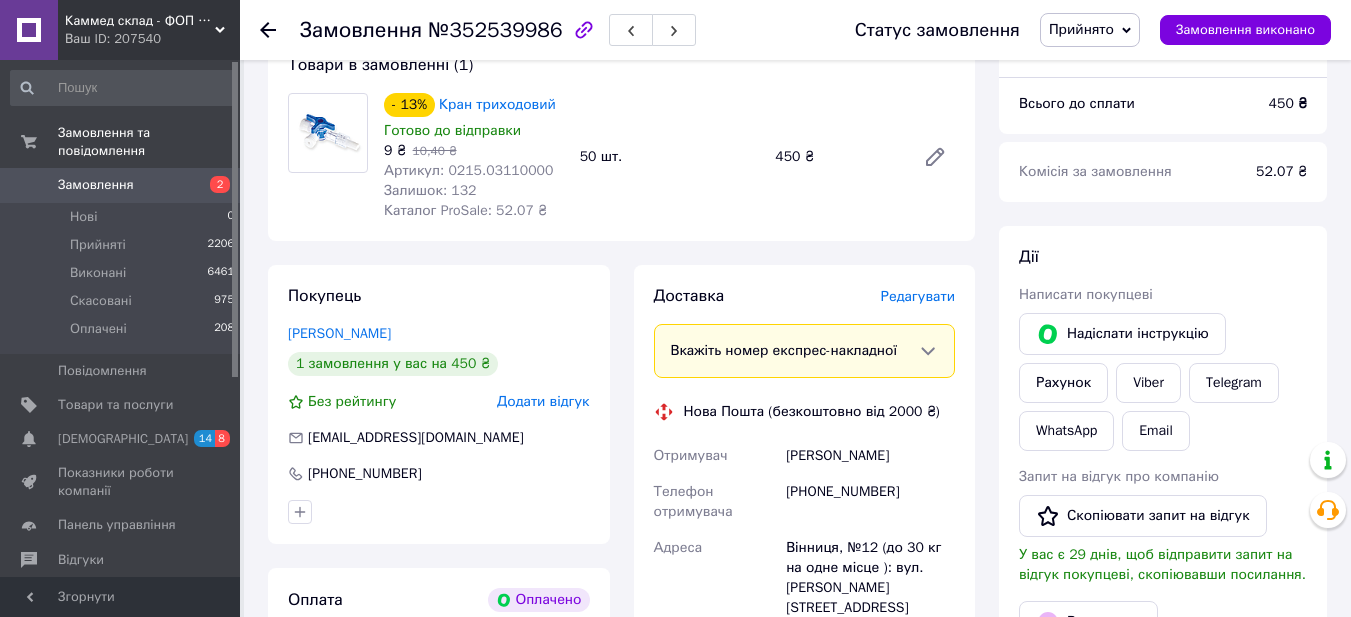 click on "Редагувати" at bounding box center [918, 296] 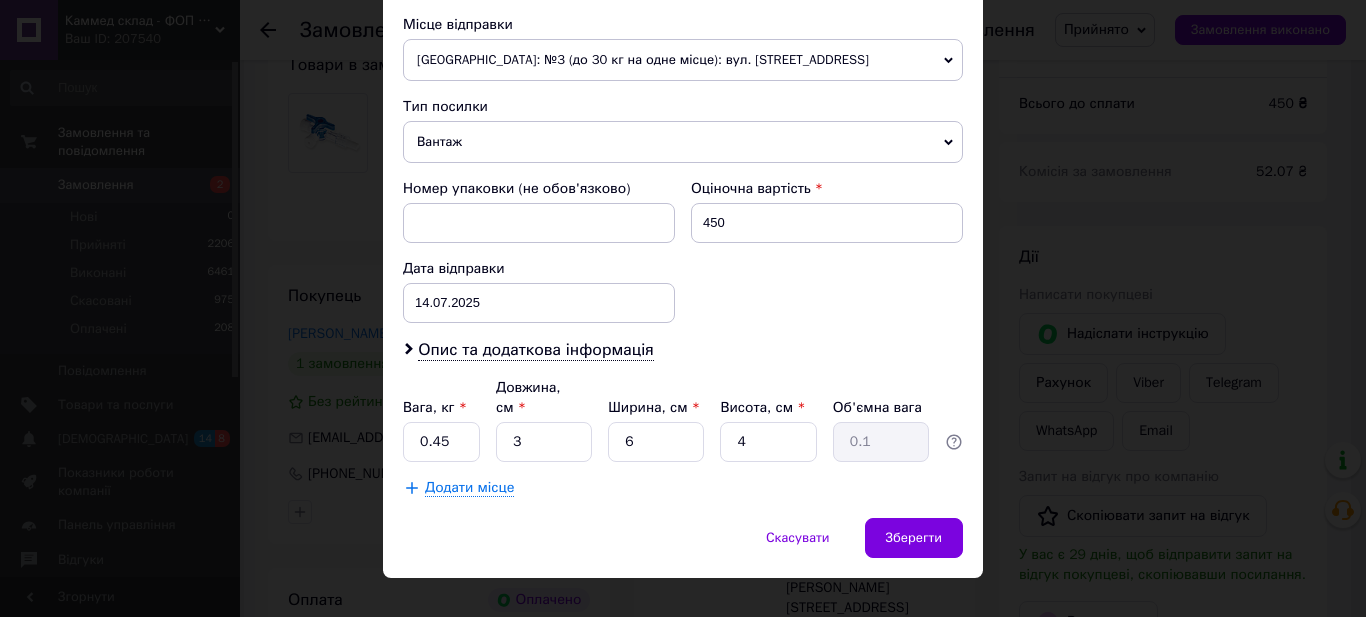 scroll, scrollTop: 711, scrollLeft: 0, axis: vertical 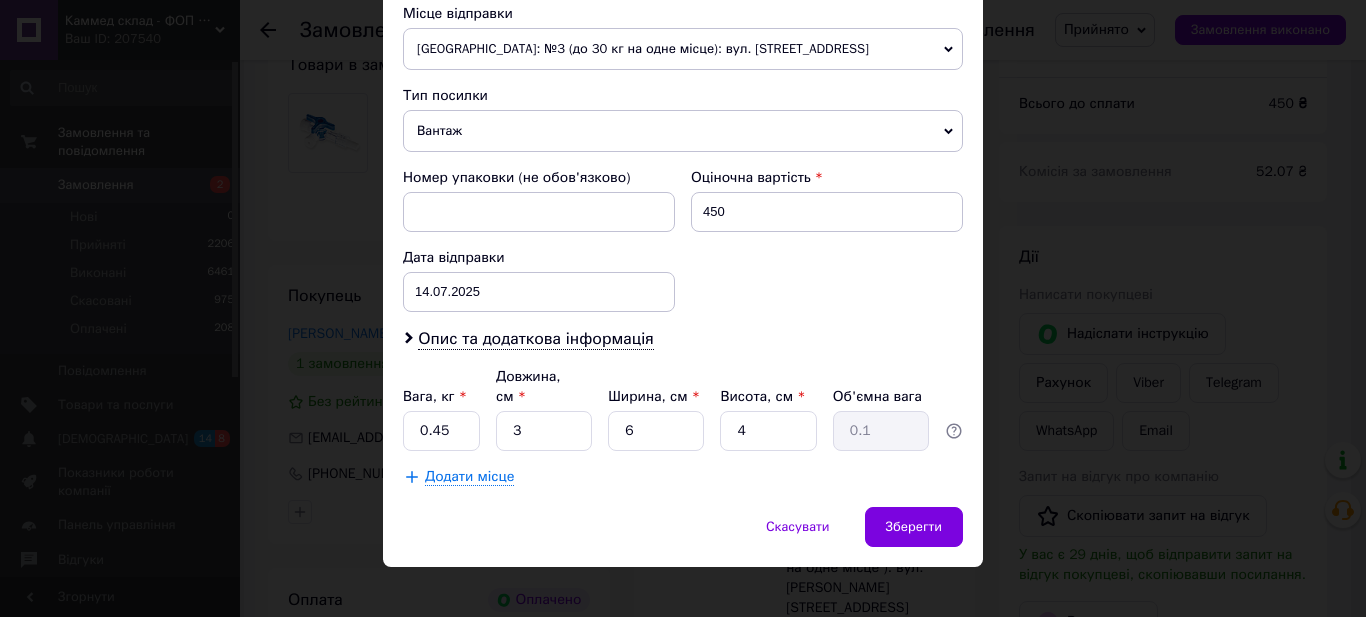 click on "Вага, кг   * 0.45 Довжина, см   * 3 Ширина, см   * 6 Висота, см   * 4 Об'ємна вага 0.1" at bounding box center [683, 409] 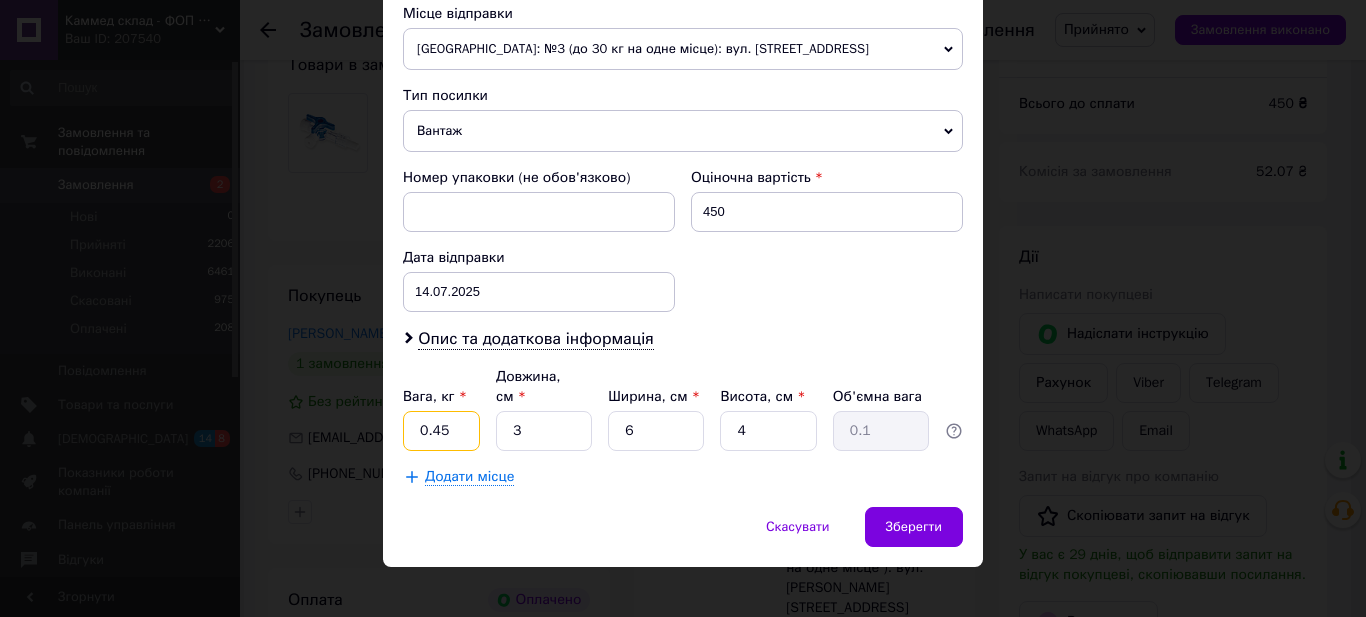 click on "0.45" at bounding box center (441, 431) 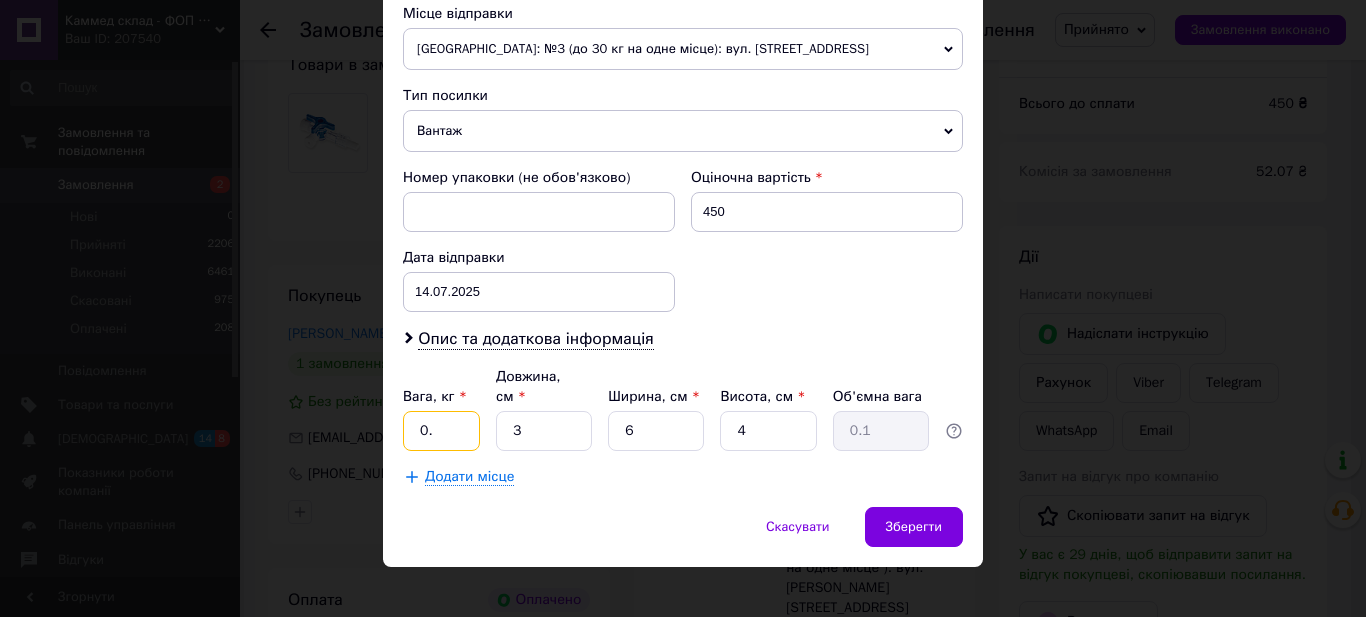 click on "0." at bounding box center (441, 431) 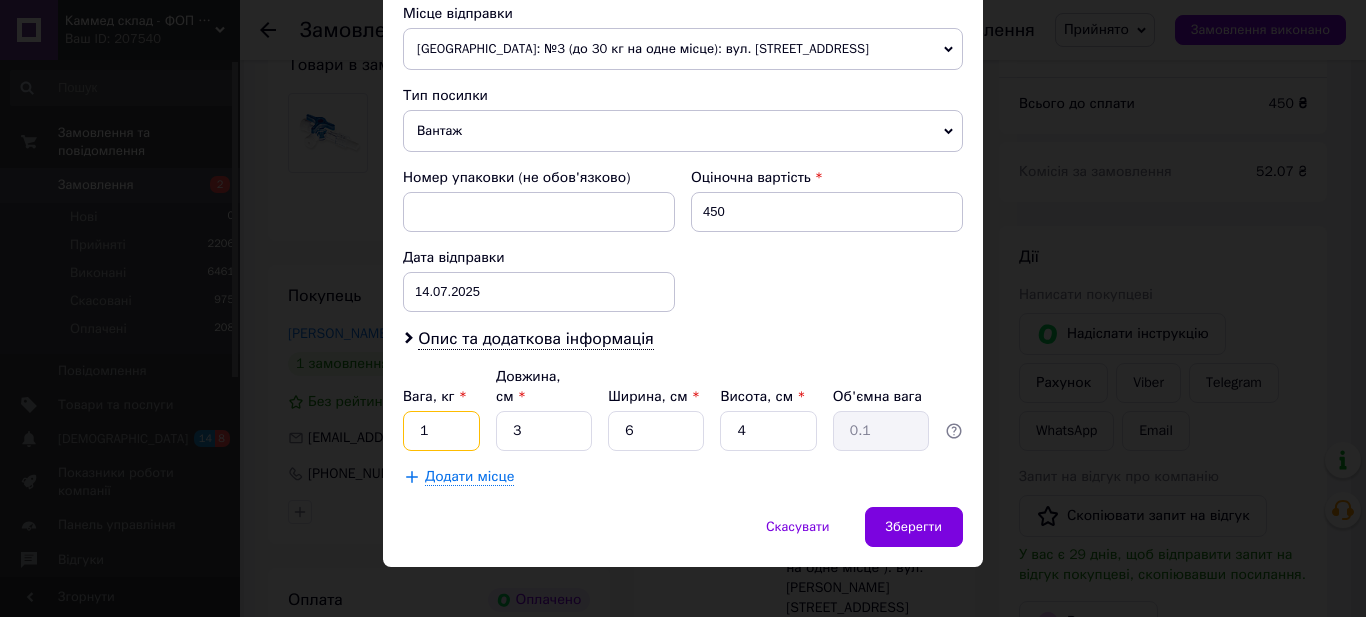 type on "1" 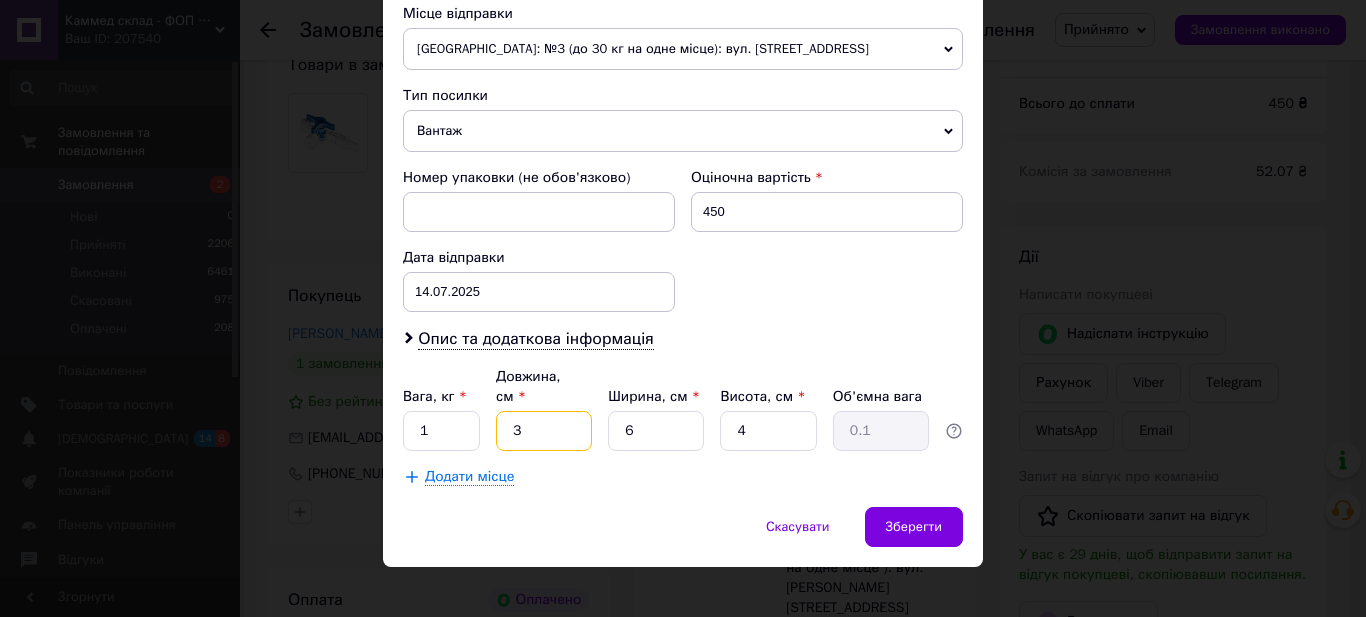 click on "3" at bounding box center [544, 431] 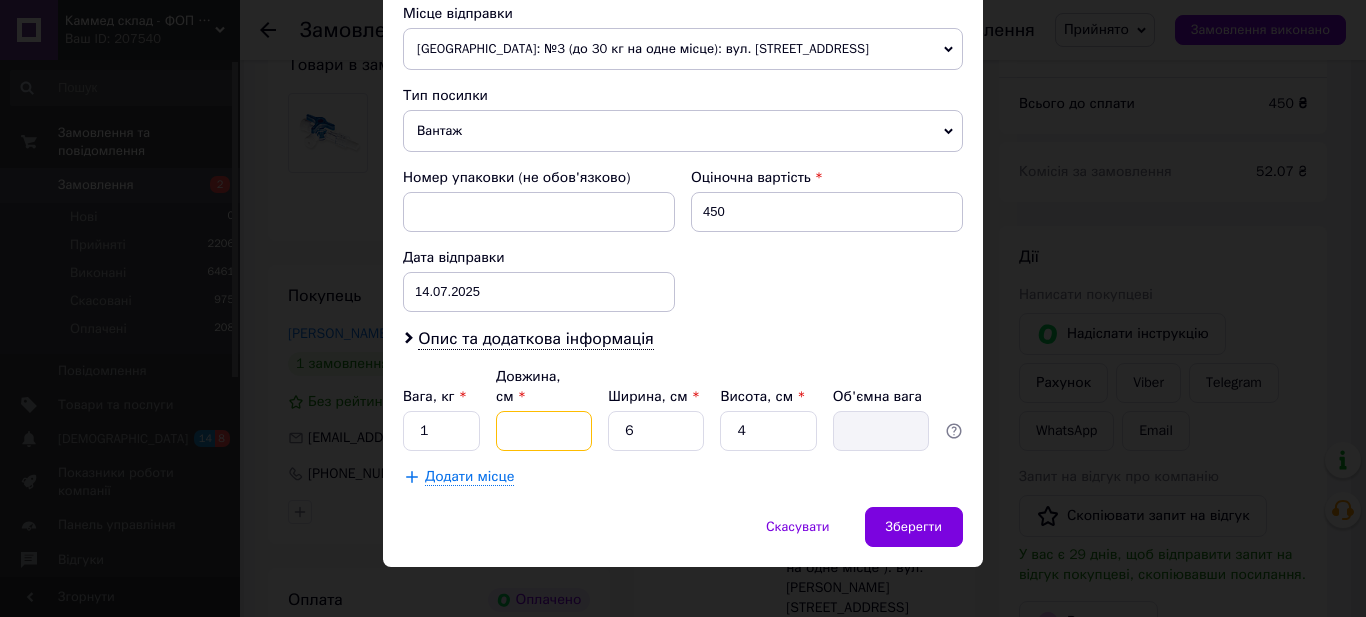 type on "2" 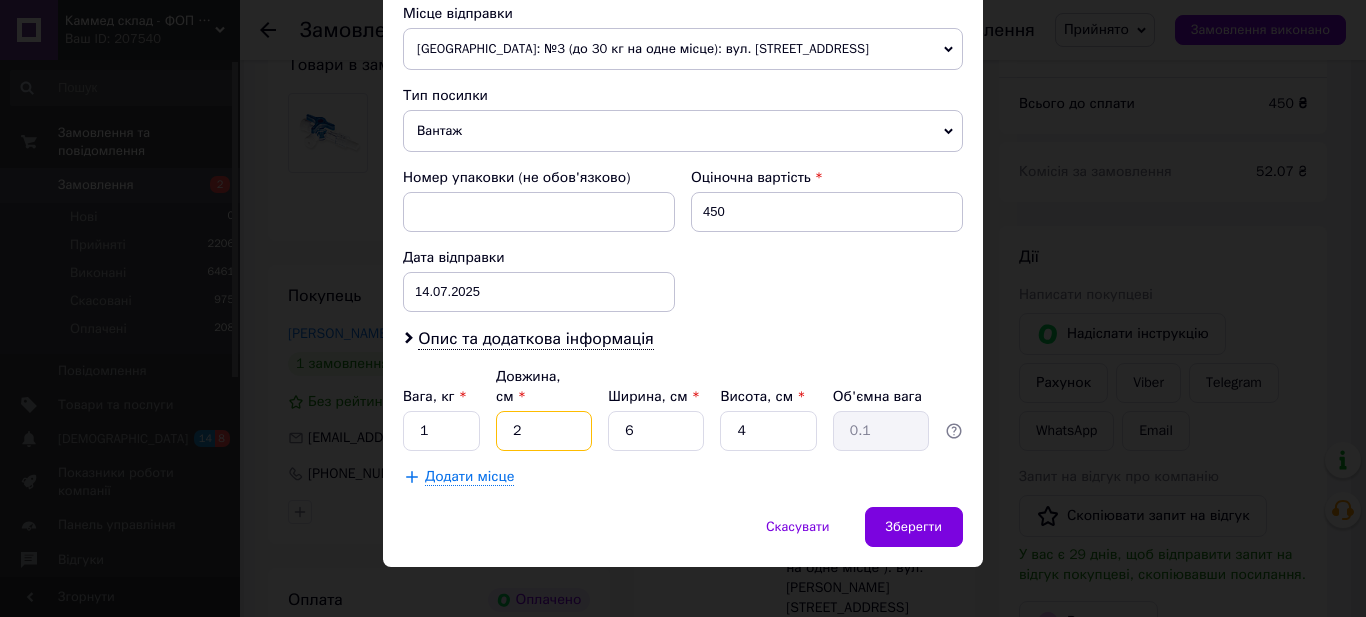 type on "20" 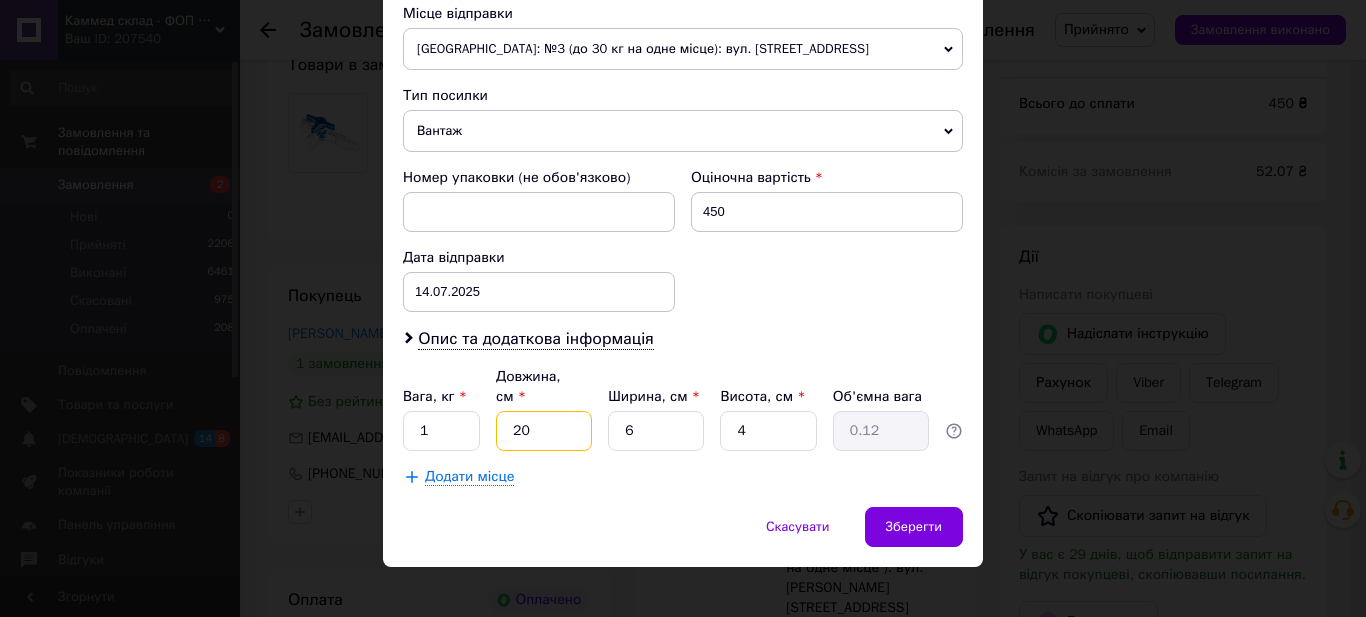 type on "20" 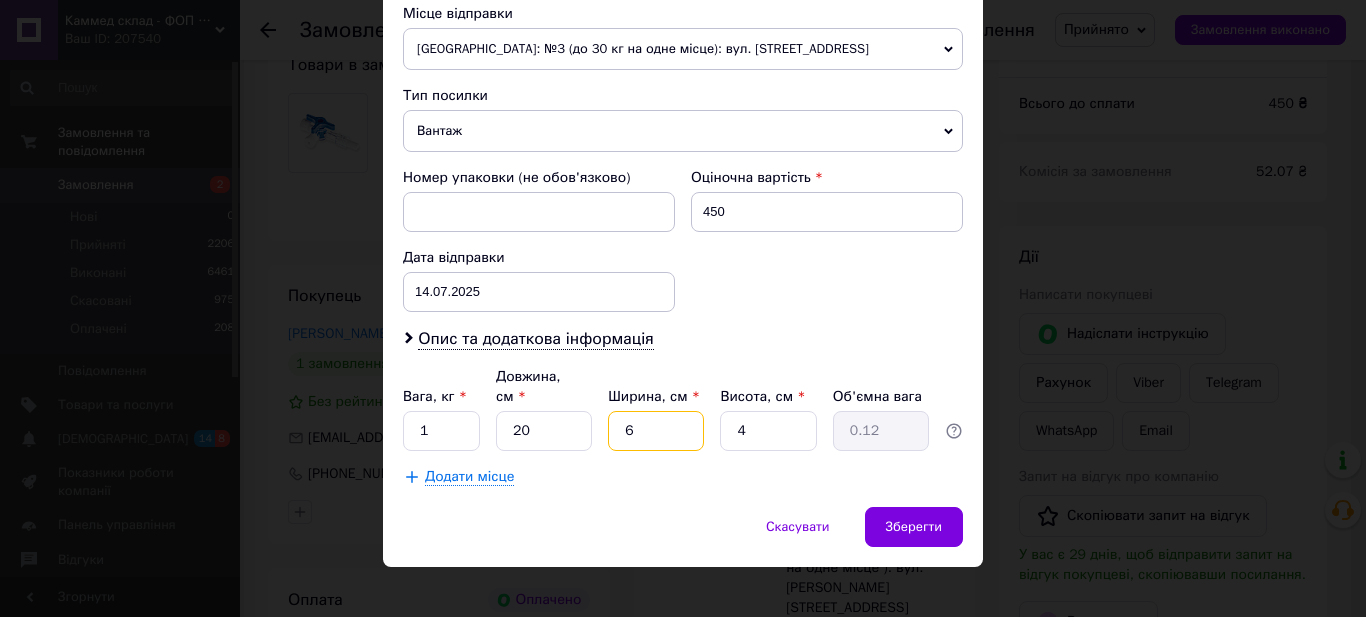click on "6" at bounding box center (656, 431) 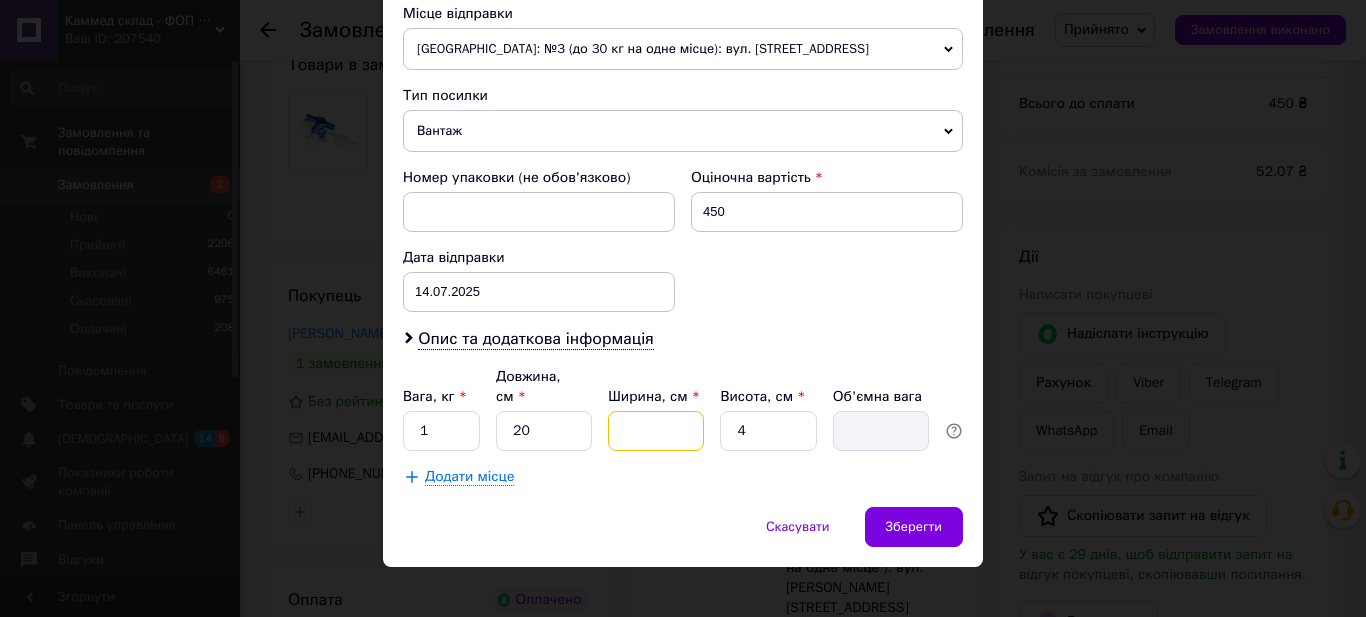 type on "2" 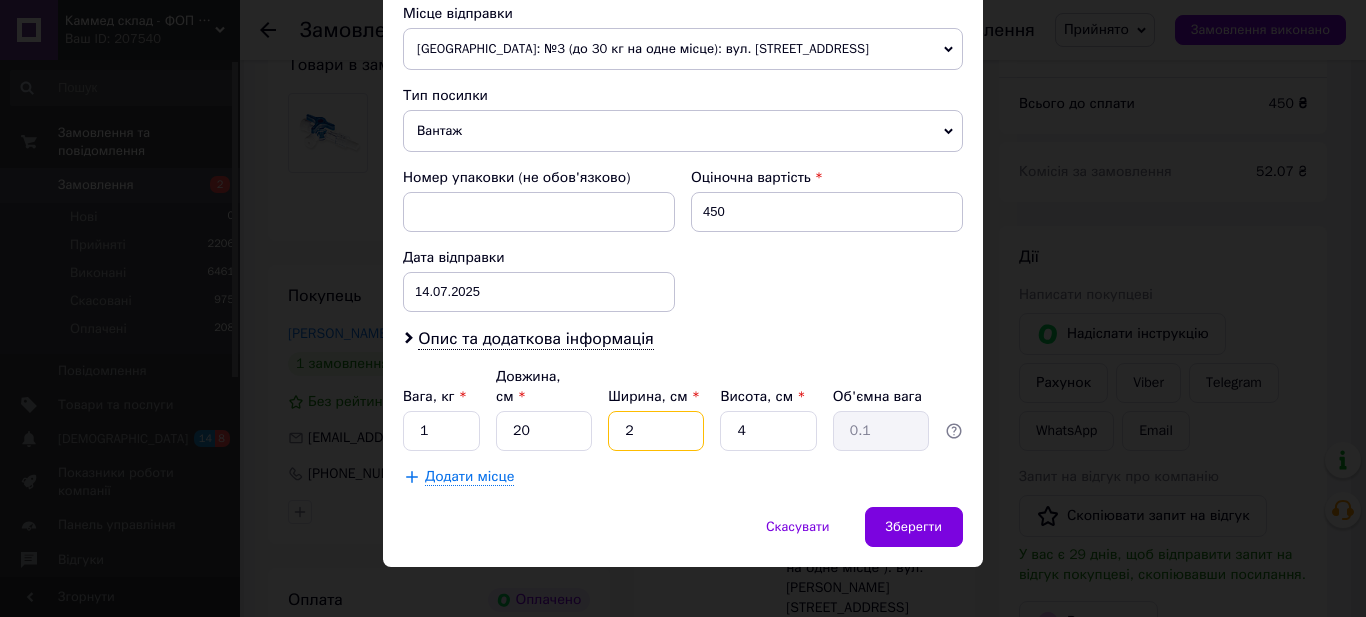 type on "20" 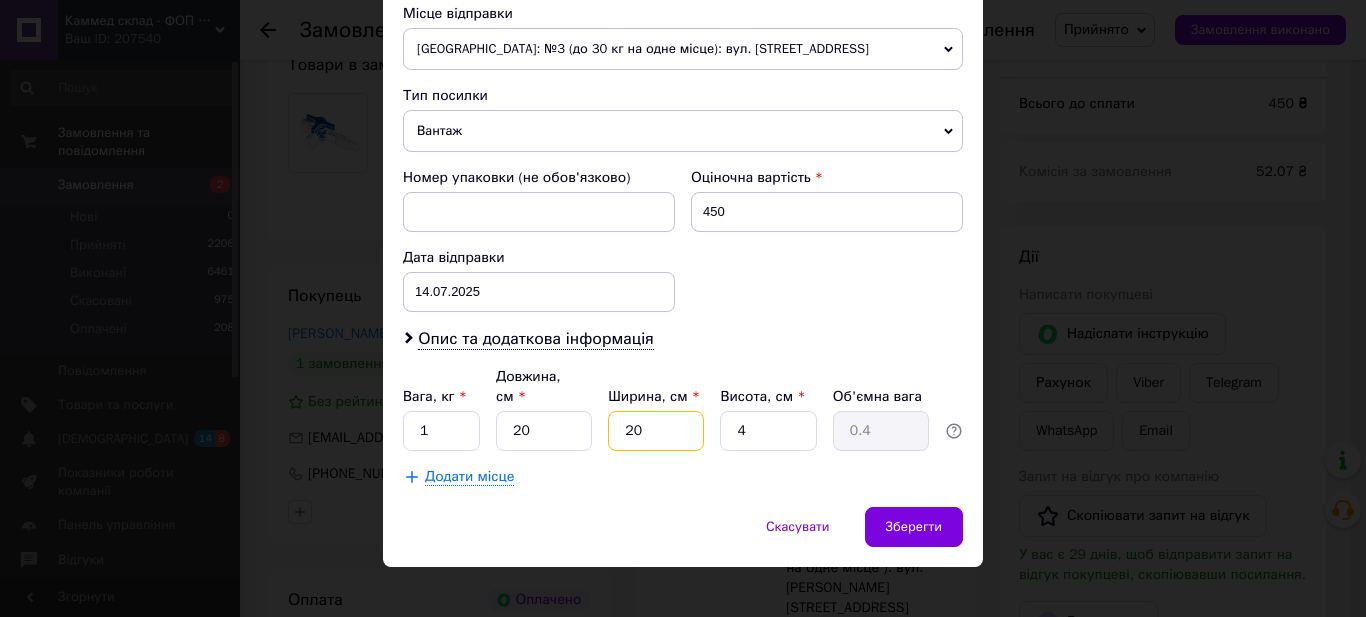 type on "20" 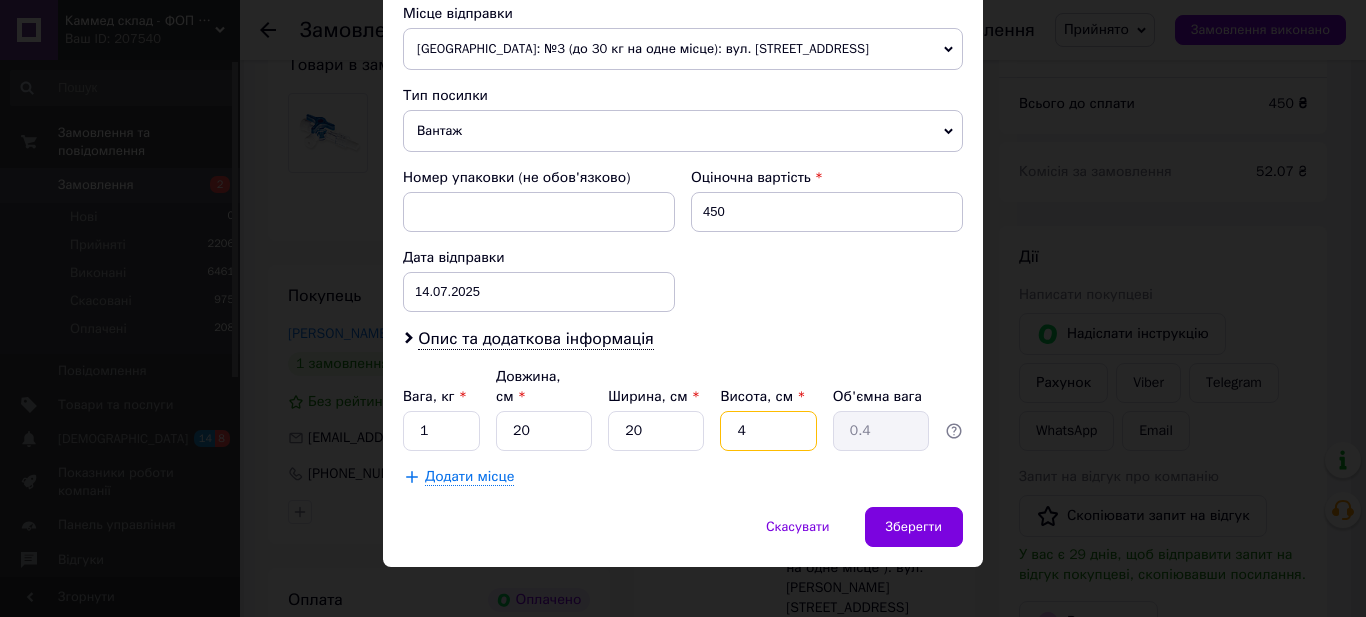 click on "4" at bounding box center (768, 431) 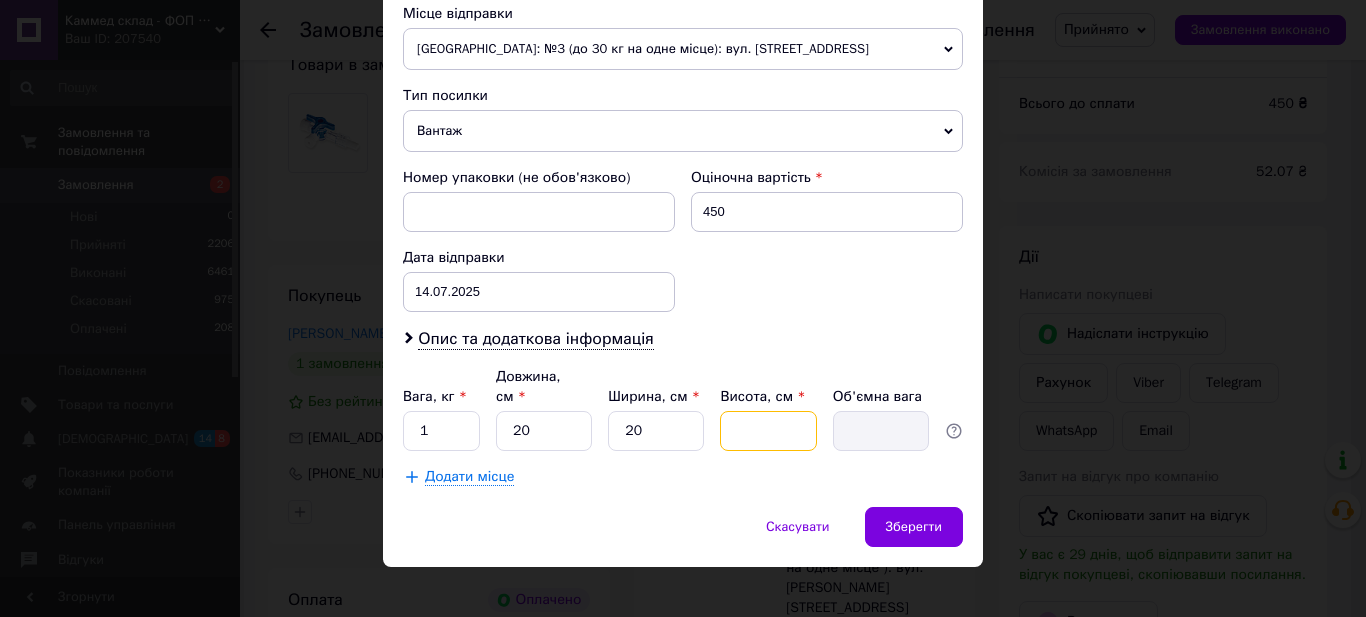 type on "1" 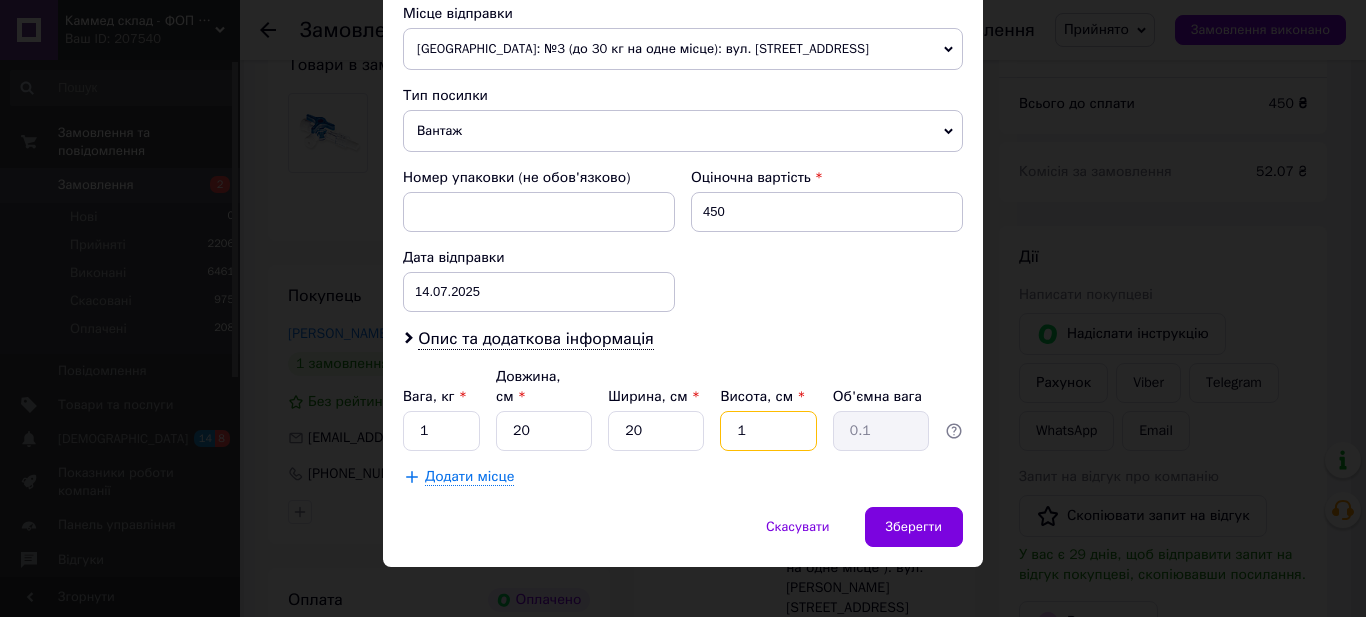 type on "10" 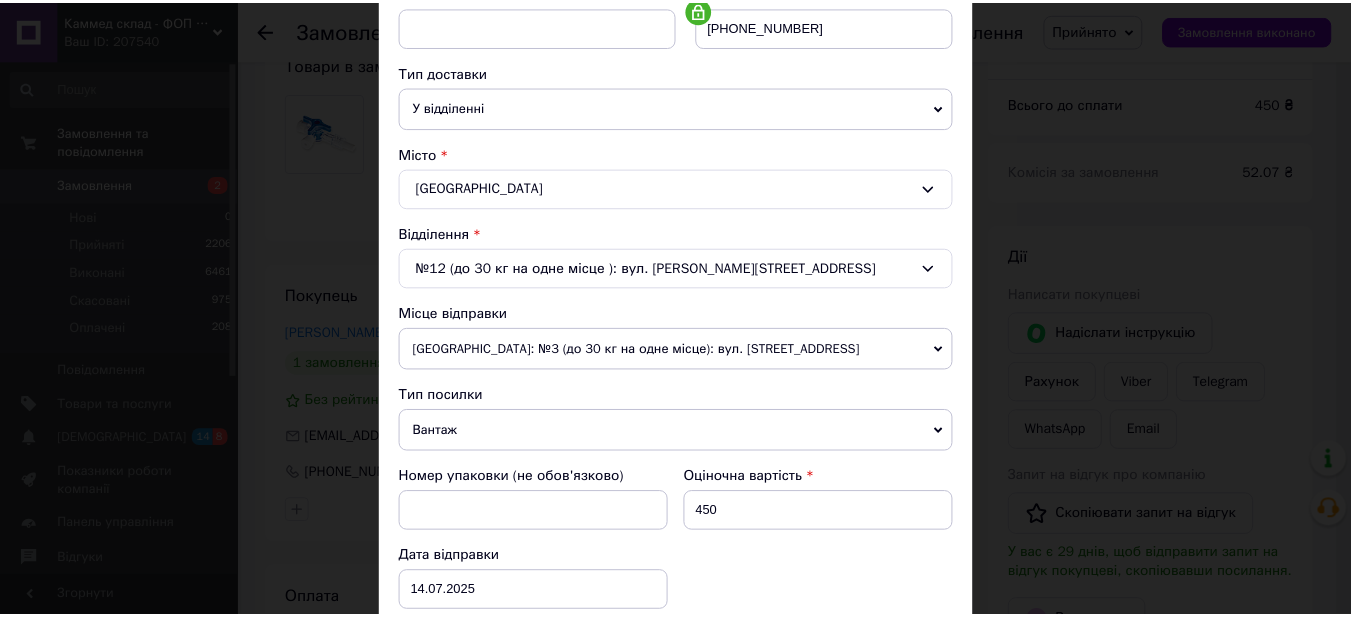 scroll, scrollTop: 711, scrollLeft: 0, axis: vertical 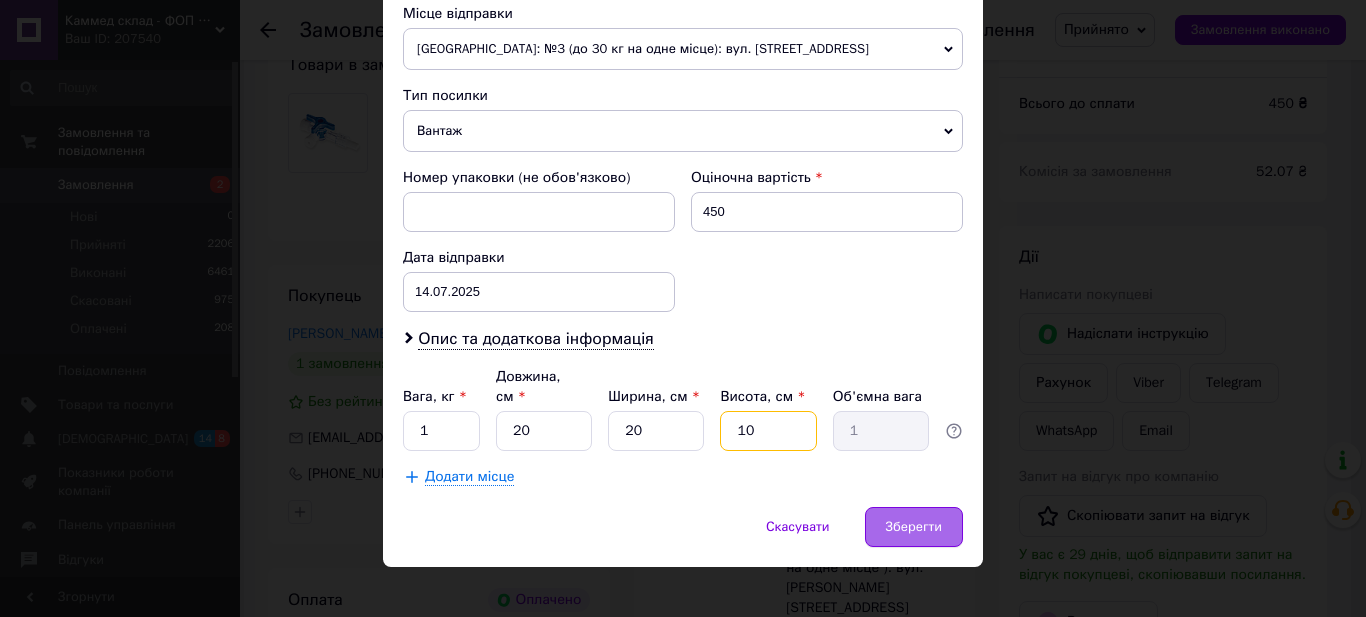 type on "10" 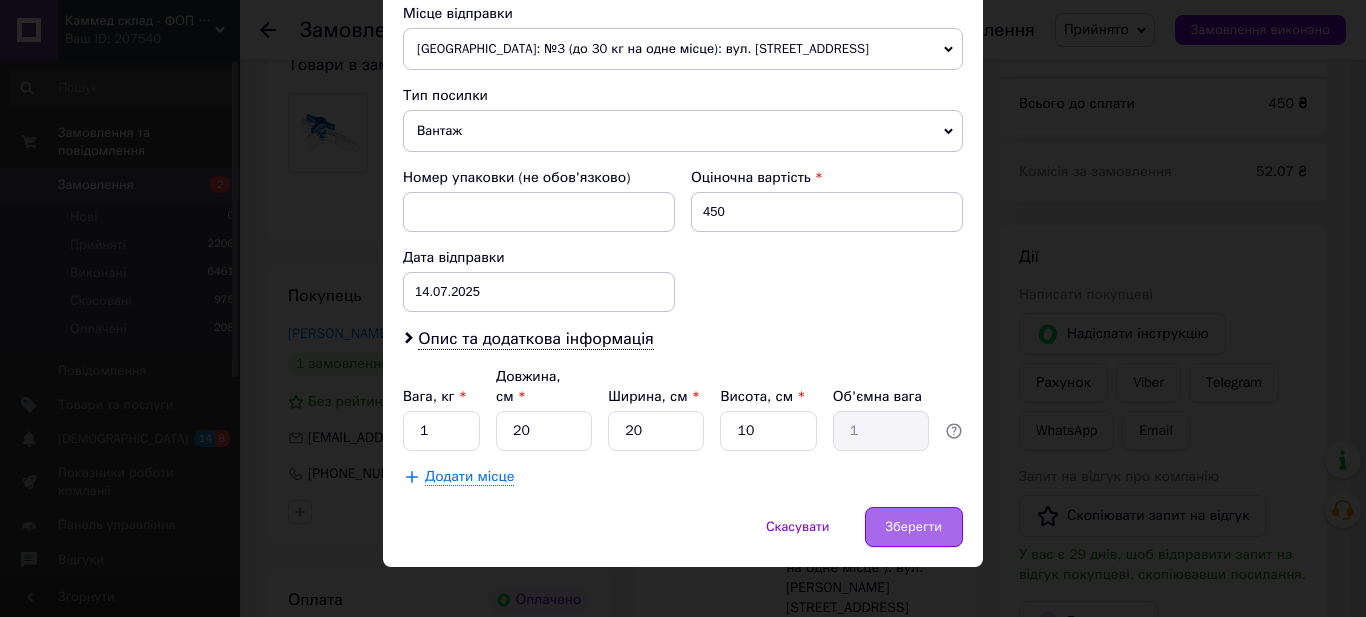 click on "Зберегти" at bounding box center [914, 527] 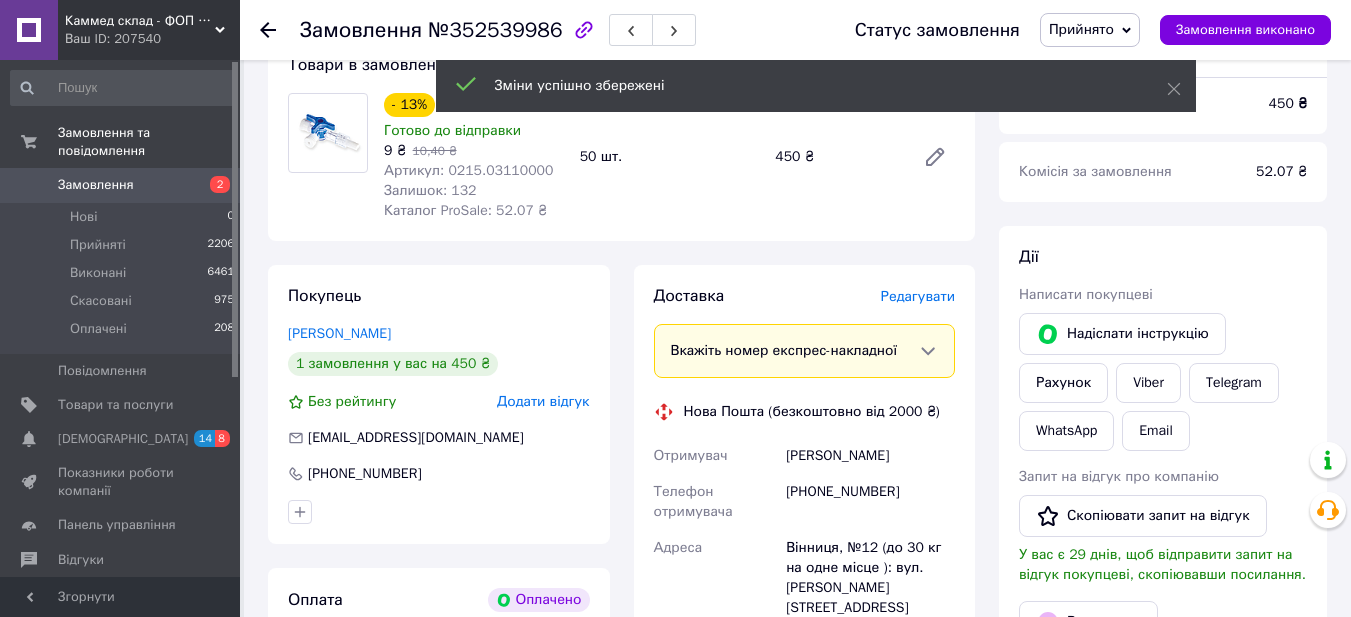 scroll, scrollTop: 500, scrollLeft: 0, axis: vertical 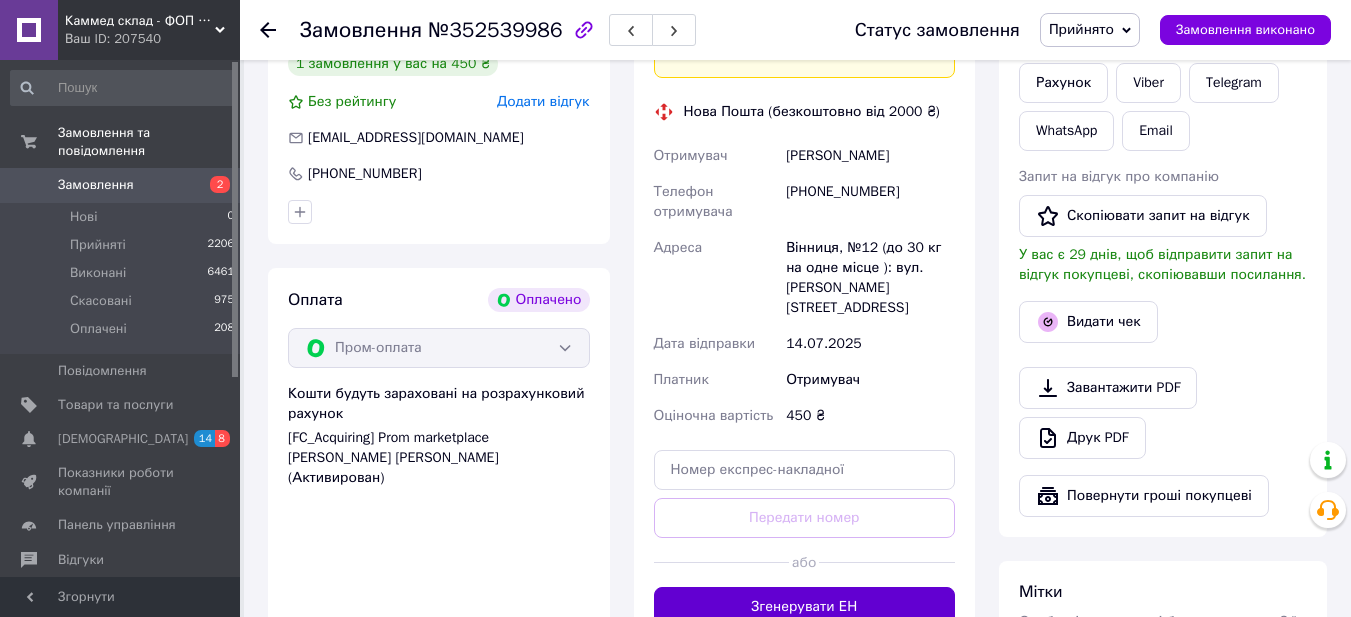 click on "Згенерувати ЕН" at bounding box center [805, 607] 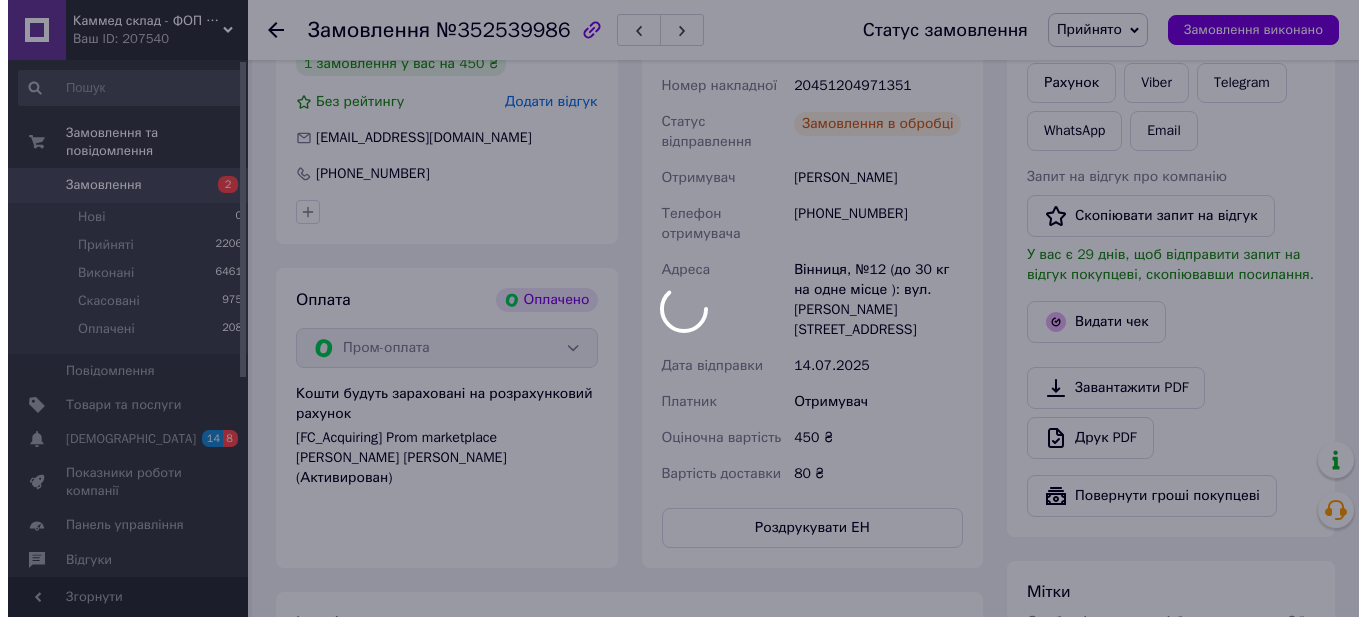 scroll, scrollTop: 400, scrollLeft: 0, axis: vertical 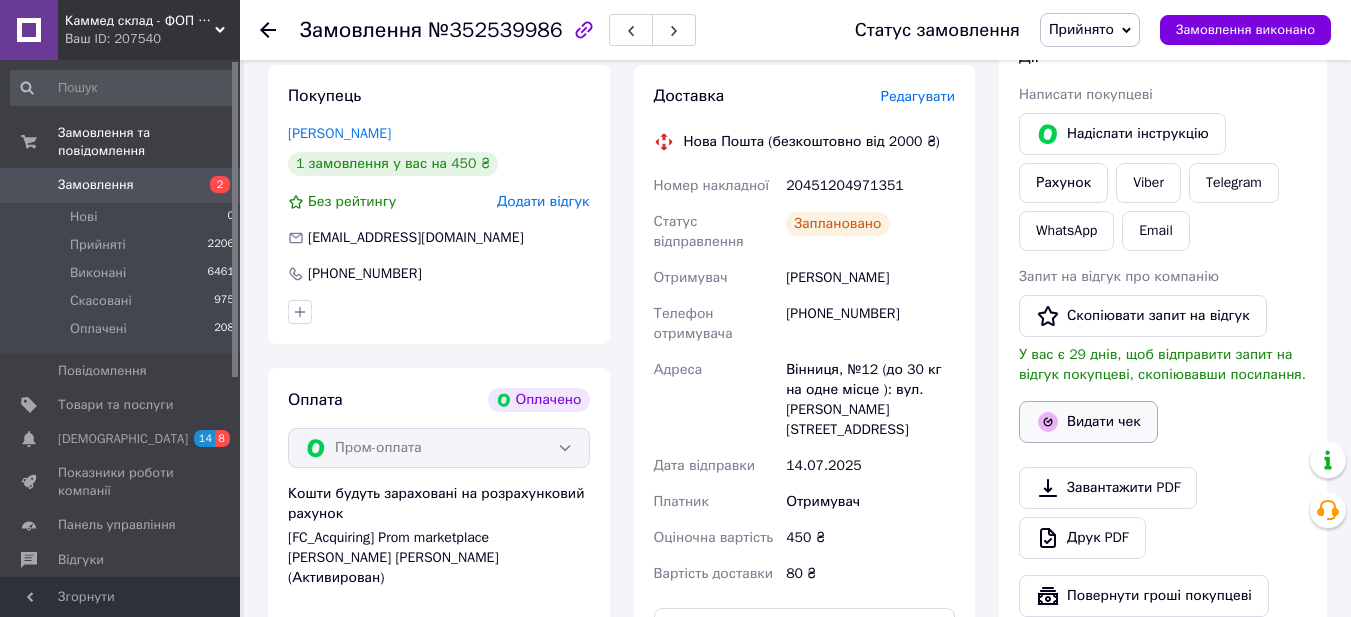 click on "Видати чек" at bounding box center (1088, 422) 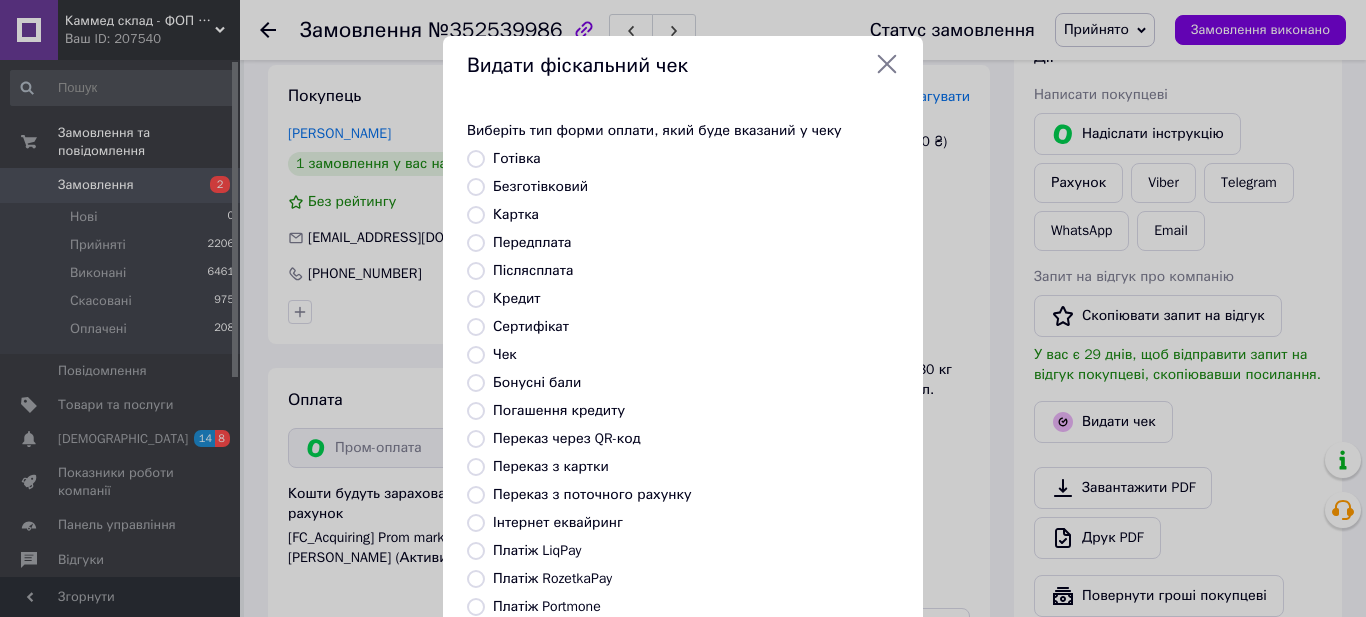 click on "Інтернет еквайринг" at bounding box center (476, 523) 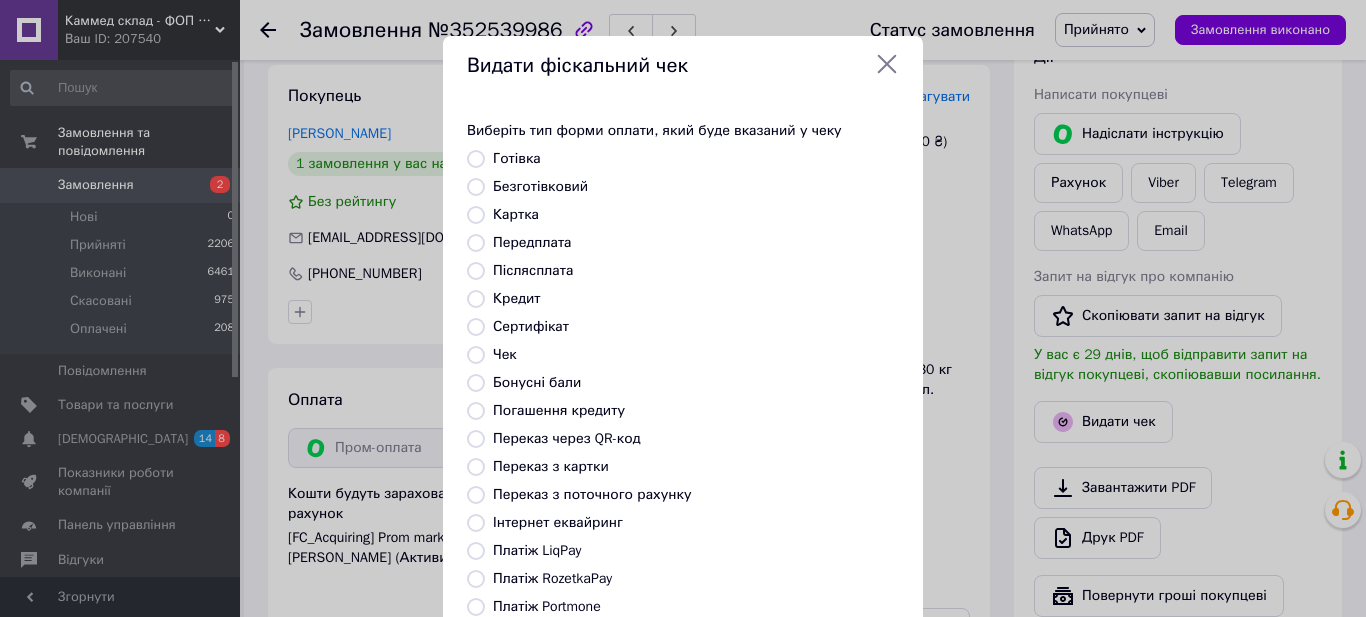 radio on "true" 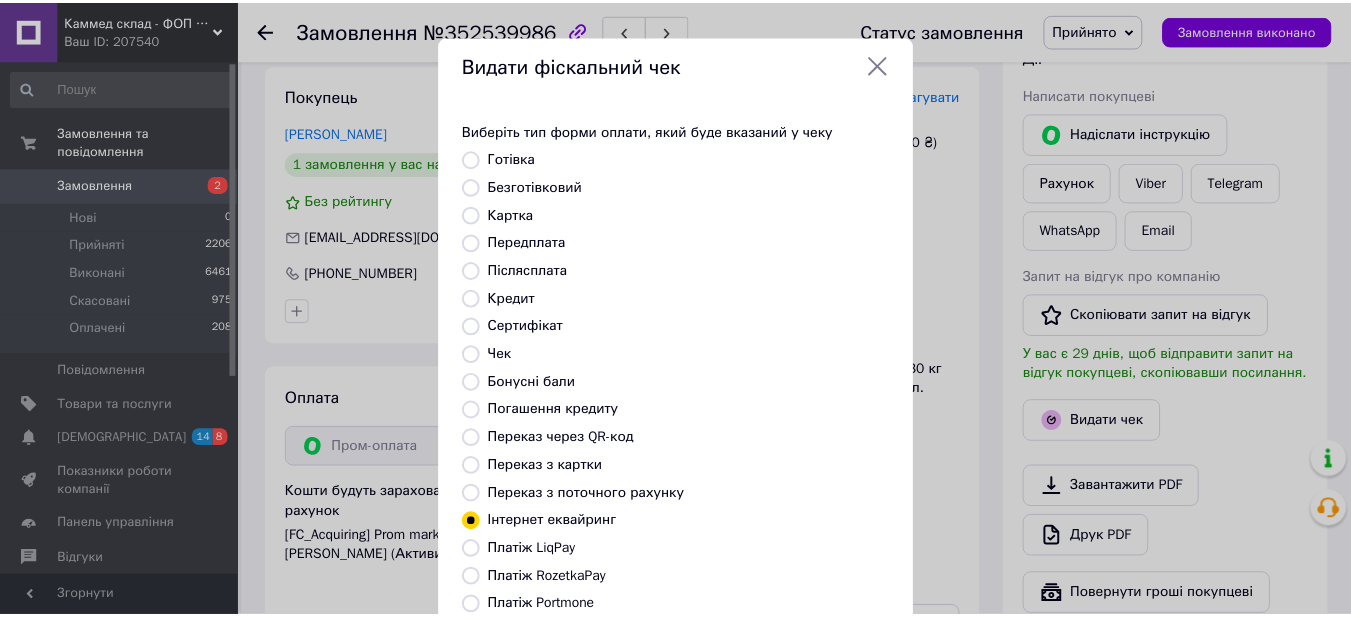 scroll, scrollTop: 242, scrollLeft: 0, axis: vertical 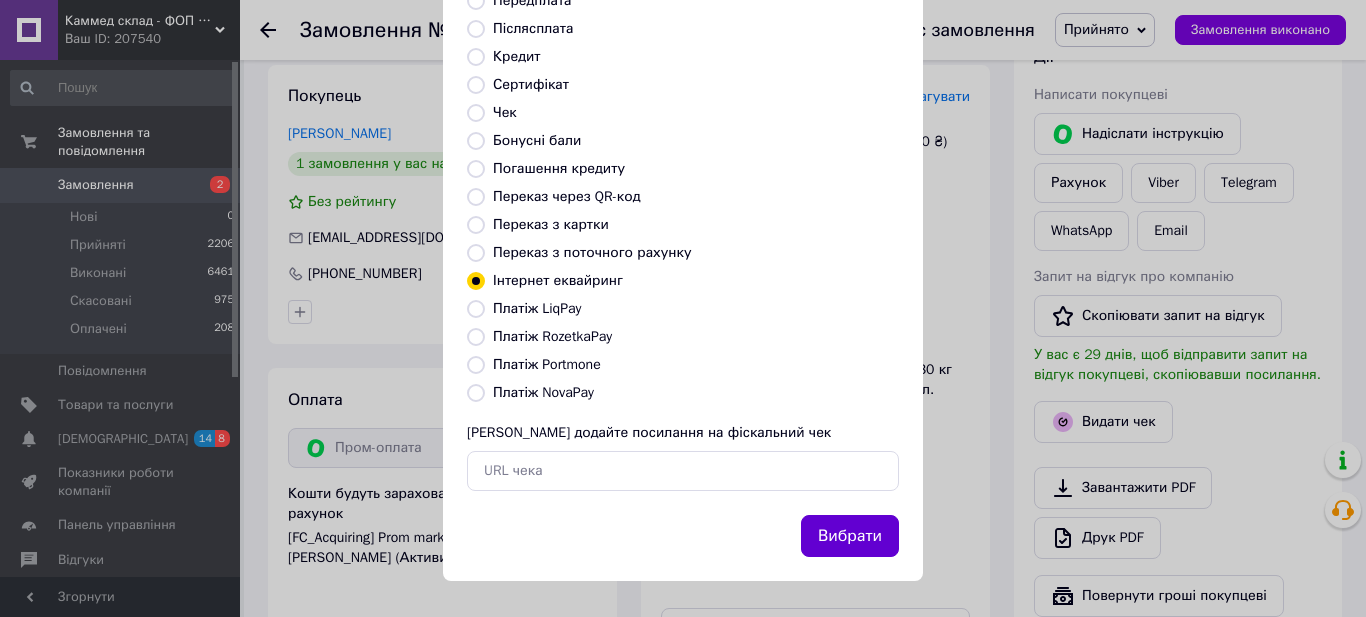 click on "Вибрати" at bounding box center [850, 536] 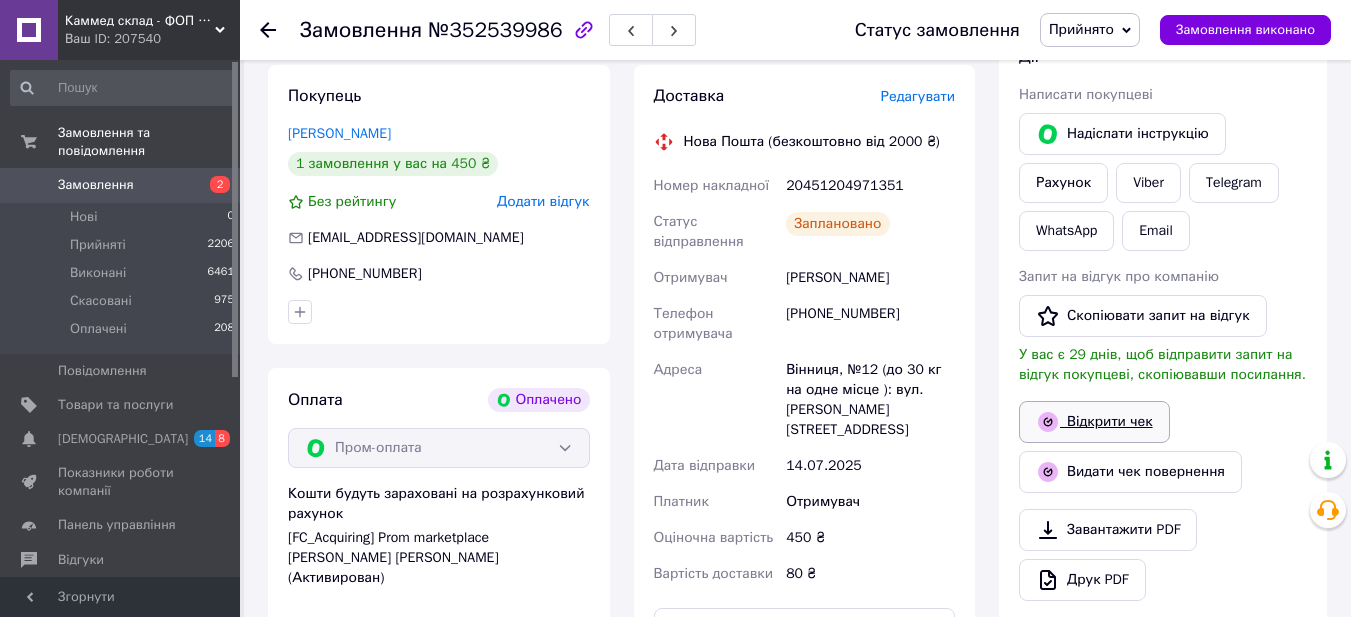 click on "Відкрити чек" at bounding box center (1094, 422) 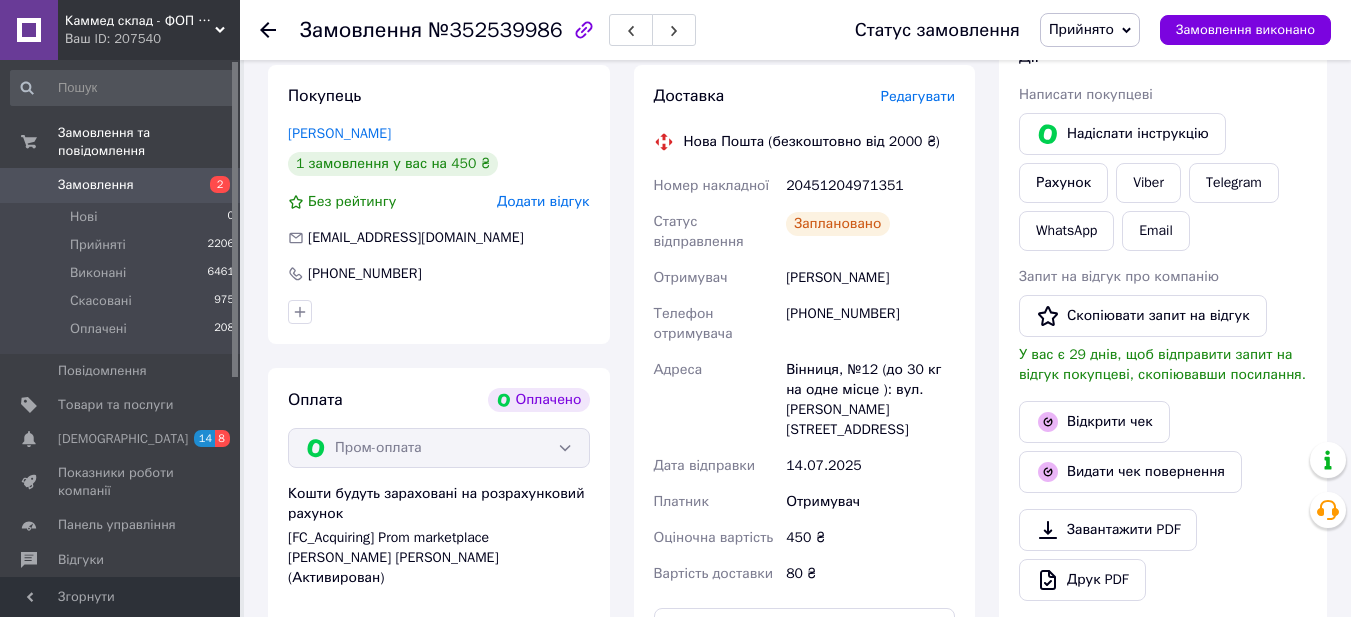 scroll, scrollTop: 800, scrollLeft: 0, axis: vertical 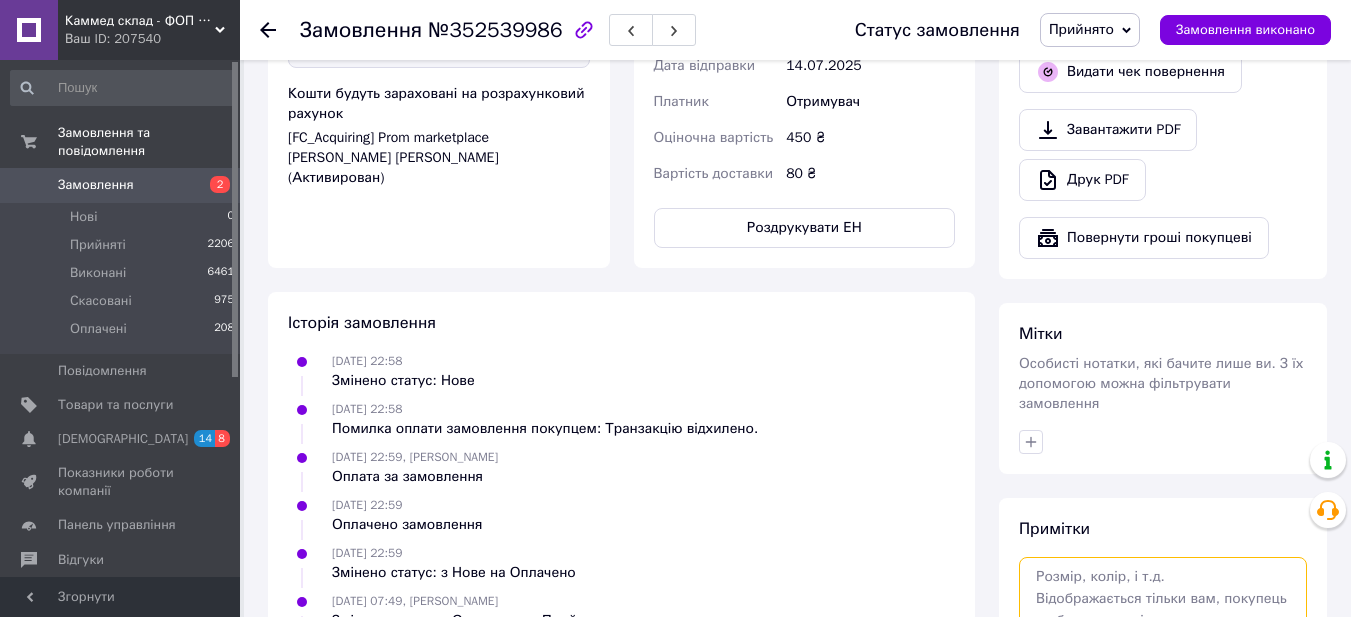 click at bounding box center [1163, 610] 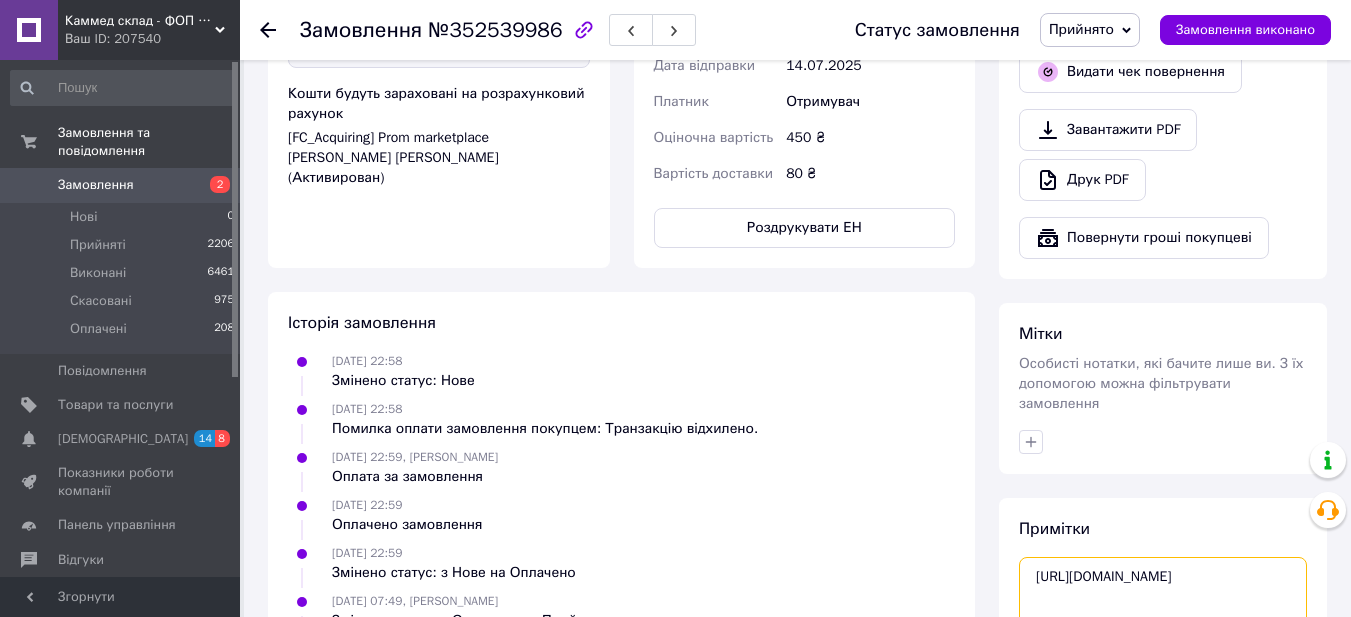 scroll, scrollTop: 1034, scrollLeft: 0, axis: vertical 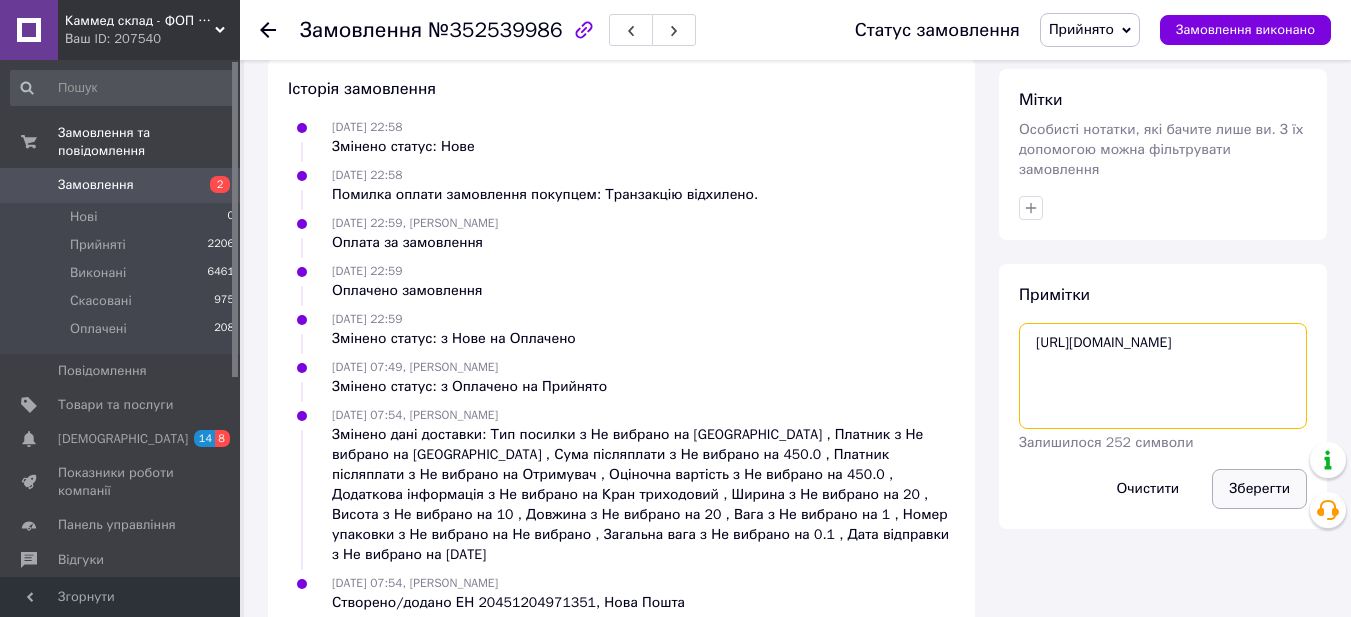 type on "https://kasa.vchasno.ua/check-viewer/YZGJkP5tE3s" 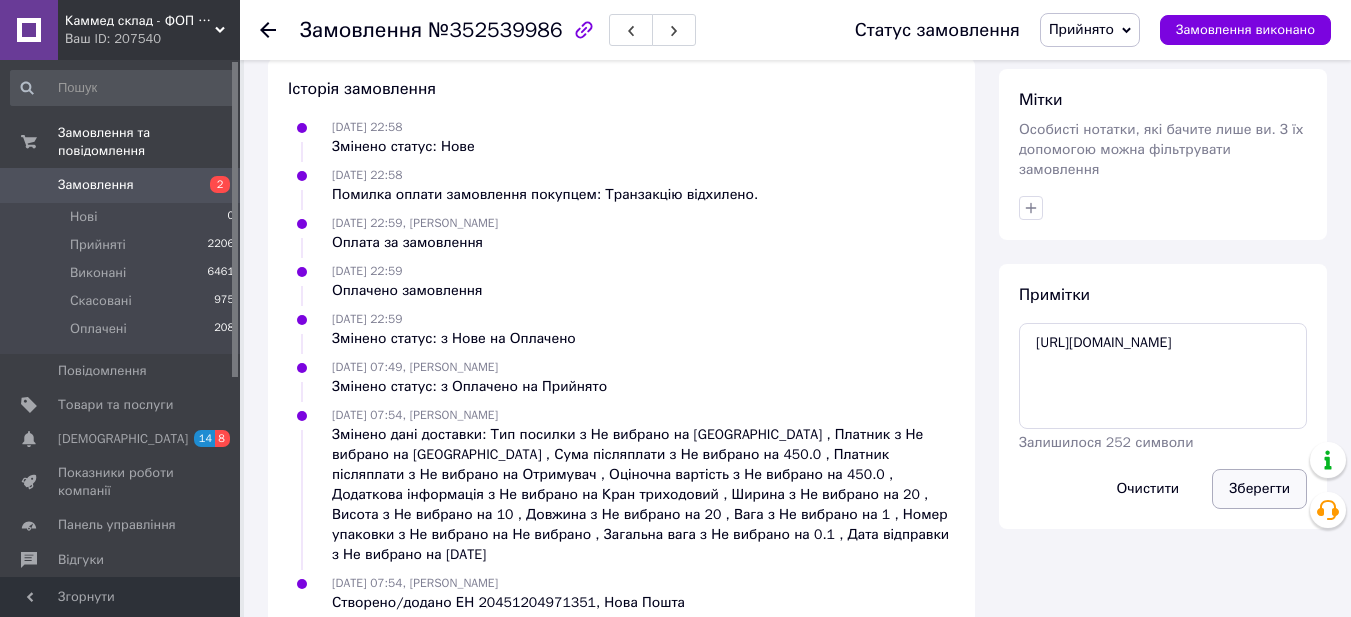 click on "Зберегти" at bounding box center (1259, 489) 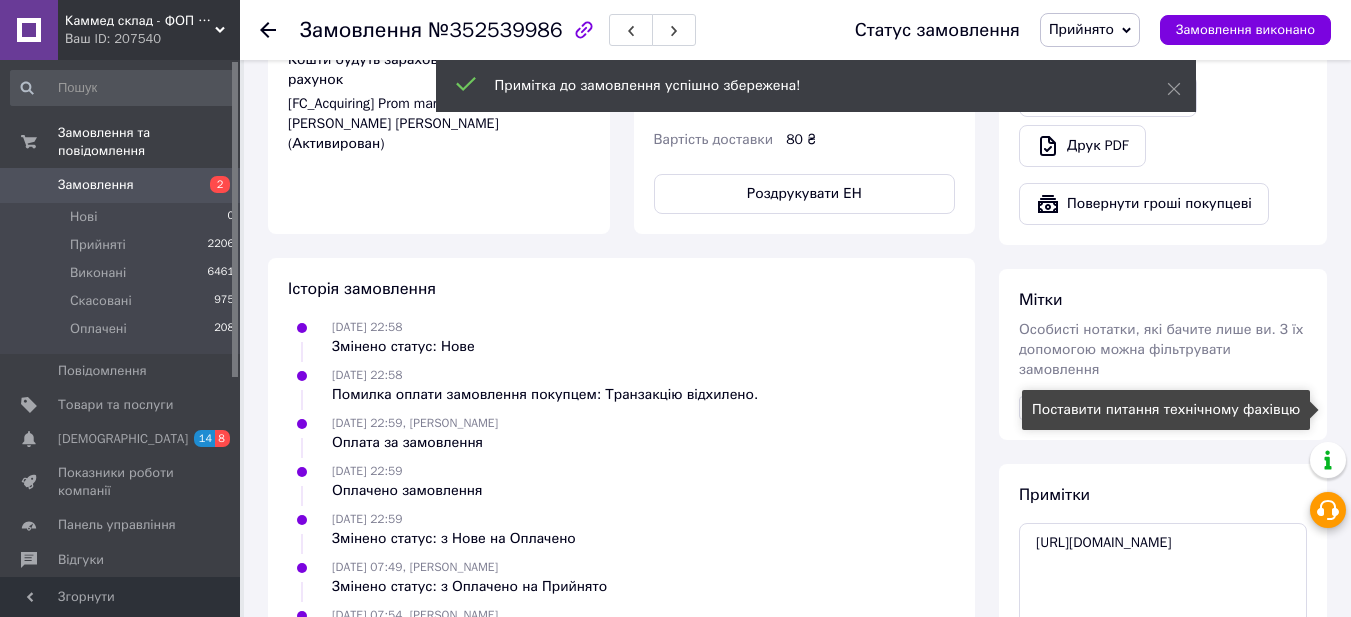 scroll, scrollTop: 734, scrollLeft: 0, axis: vertical 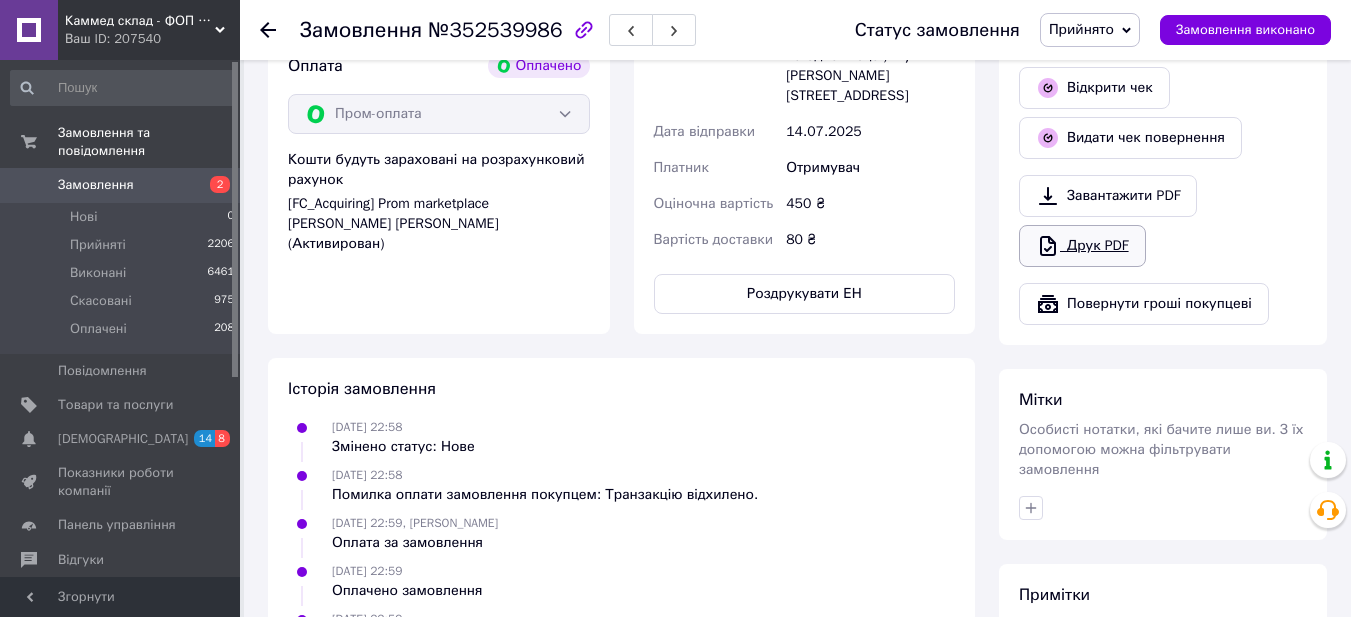 click on "Друк PDF" at bounding box center (1082, 246) 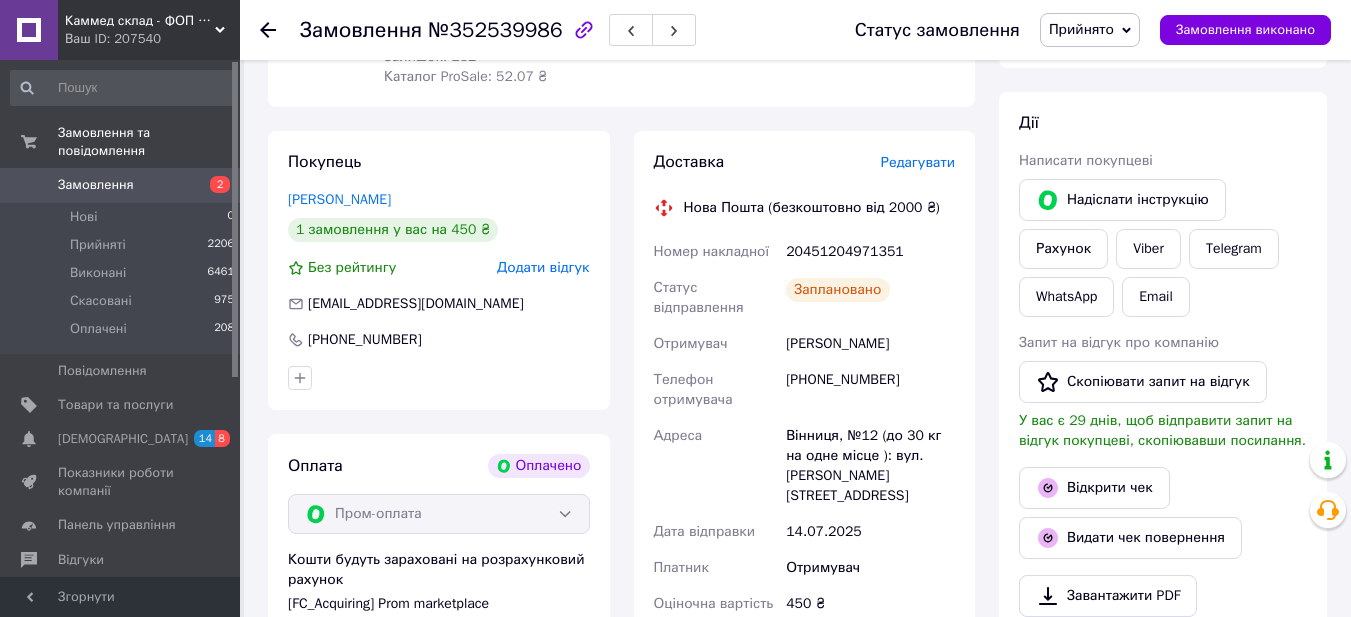 scroll, scrollTop: 134, scrollLeft: 0, axis: vertical 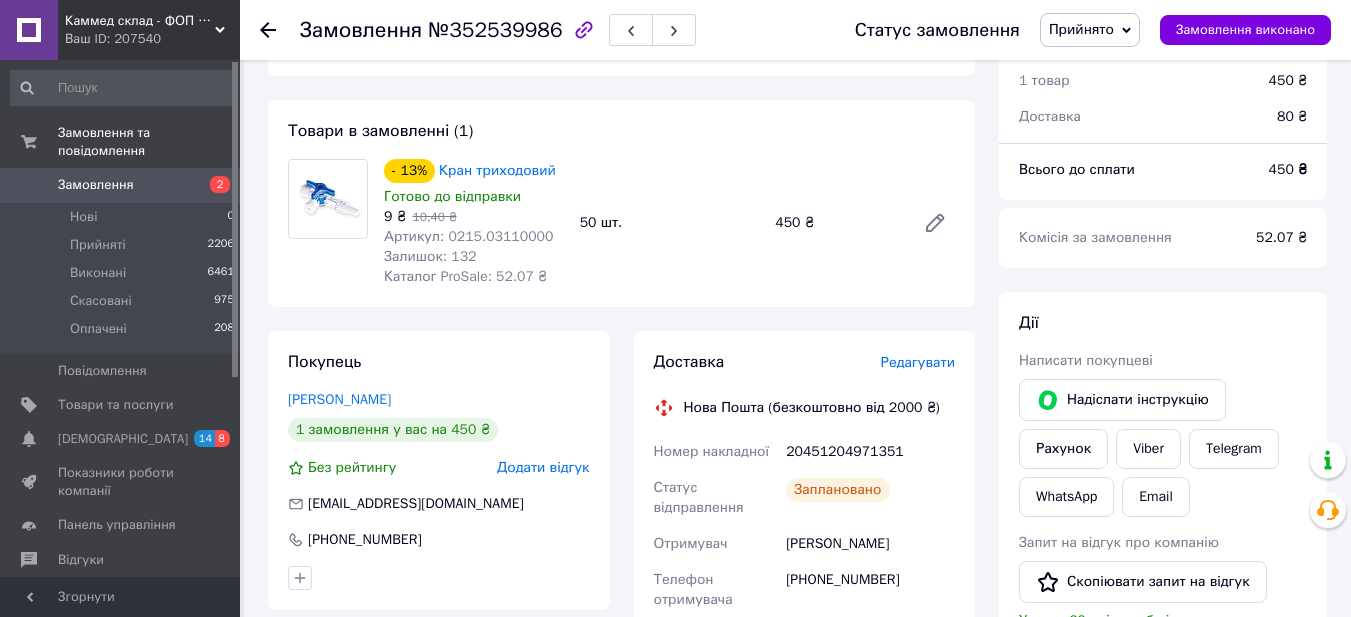 click 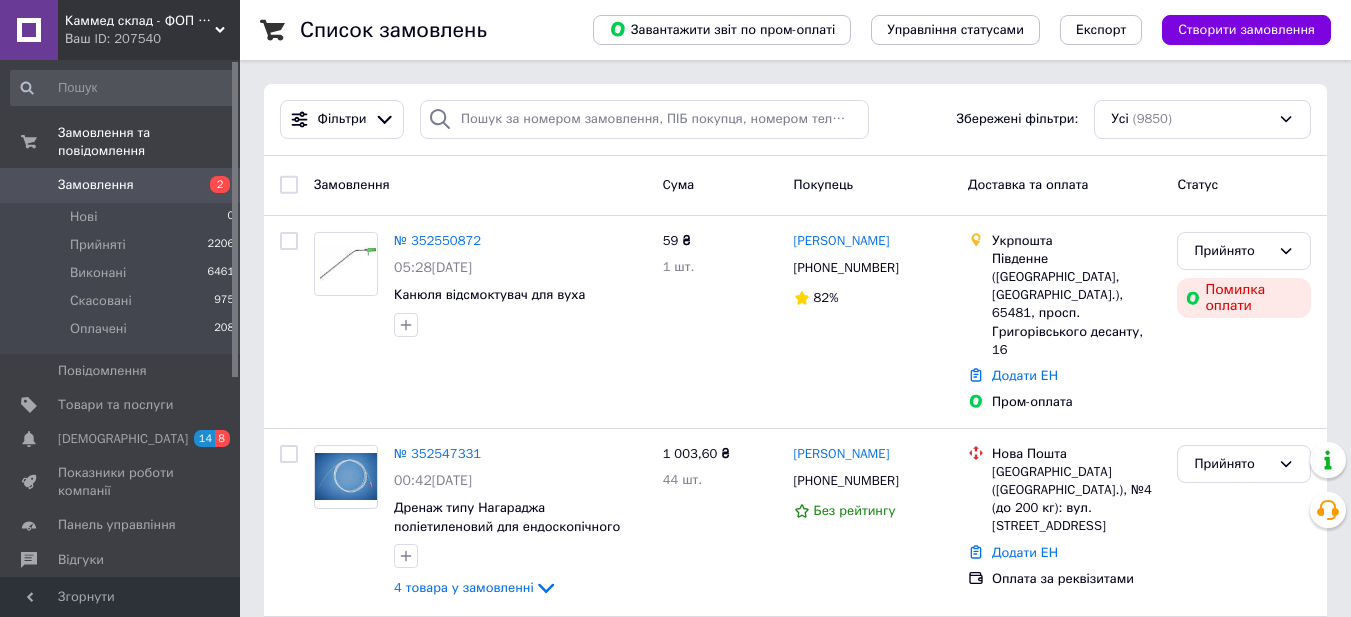 scroll, scrollTop: 200, scrollLeft: 0, axis: vertical 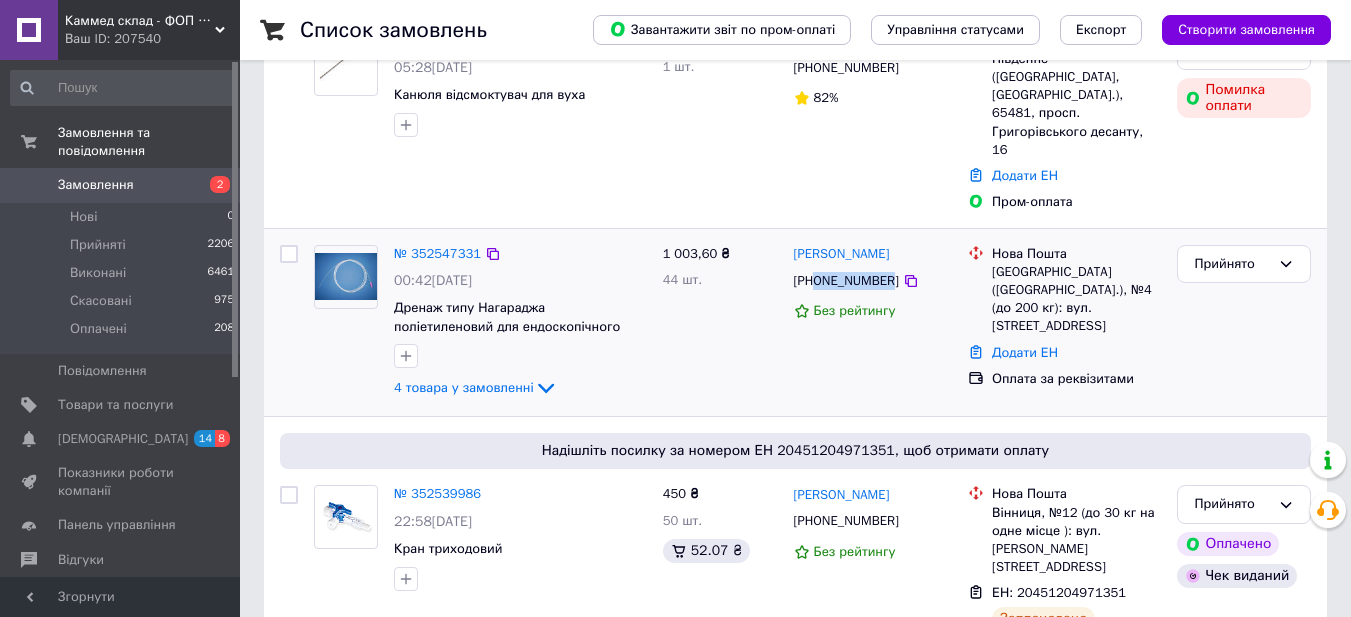 drag, startPoint x: 887, startPoint y: 242, endPoint x: 817, endPoint y: 248, distance: 70.256676 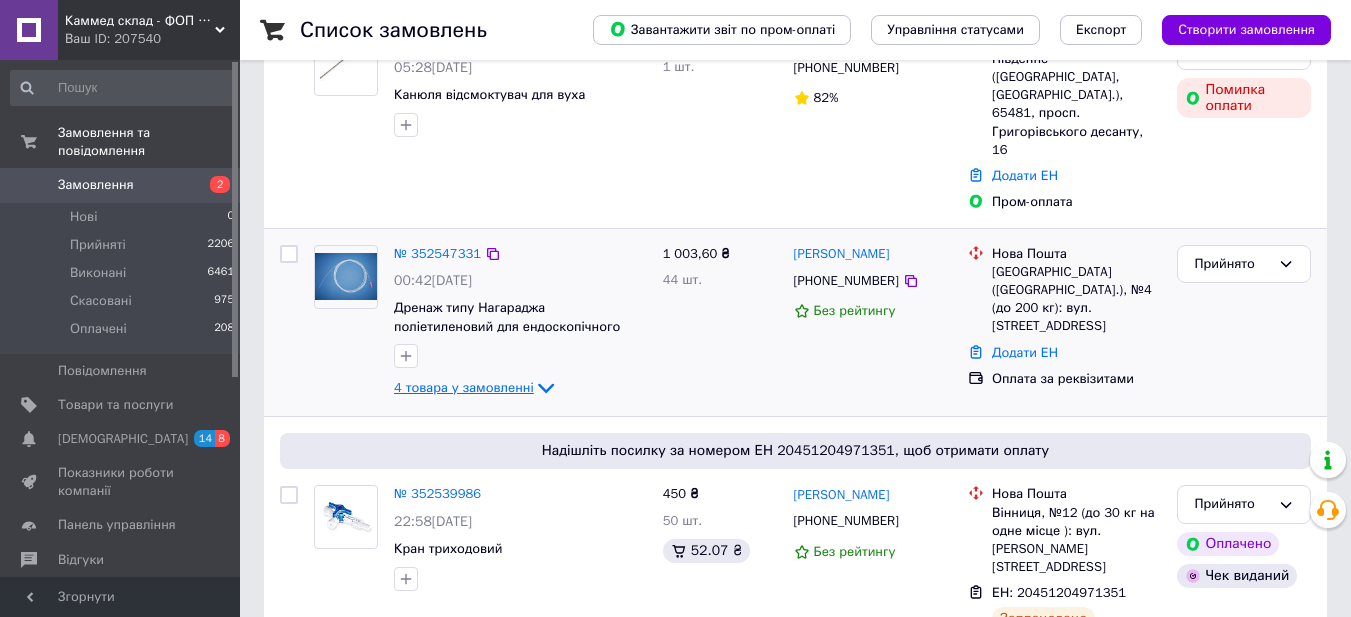 click 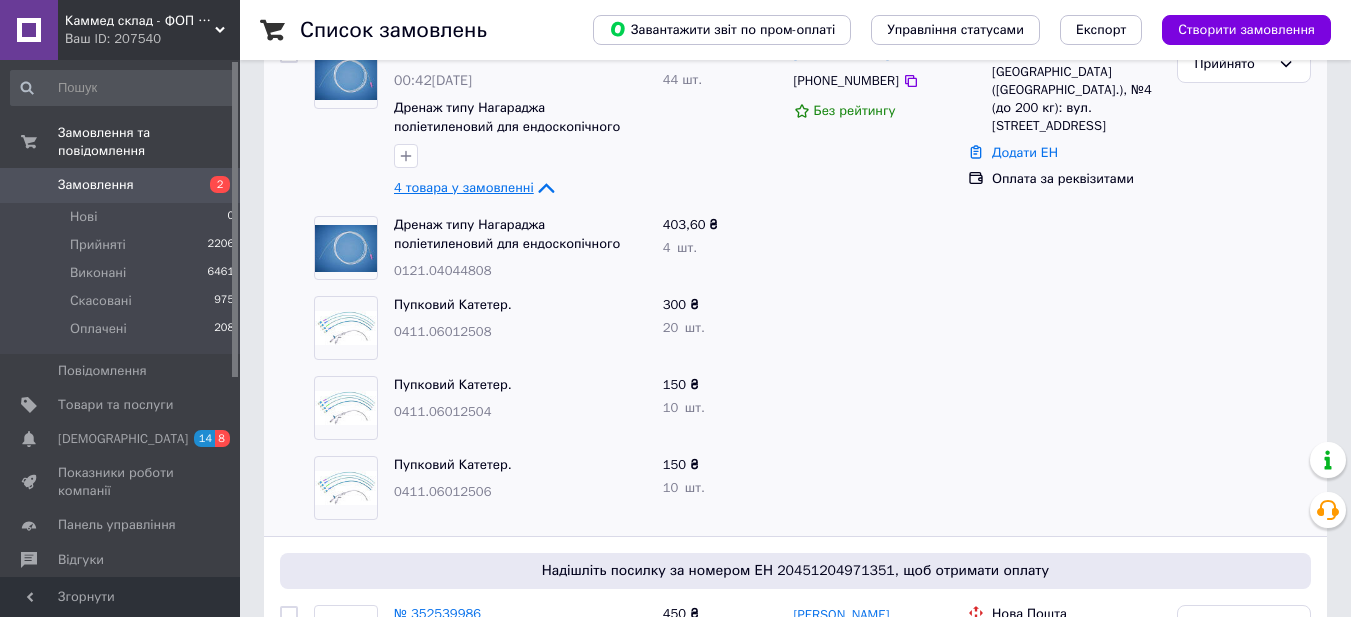scroll, scrollTop: 300, scrollLeft: 0, axis: vertical 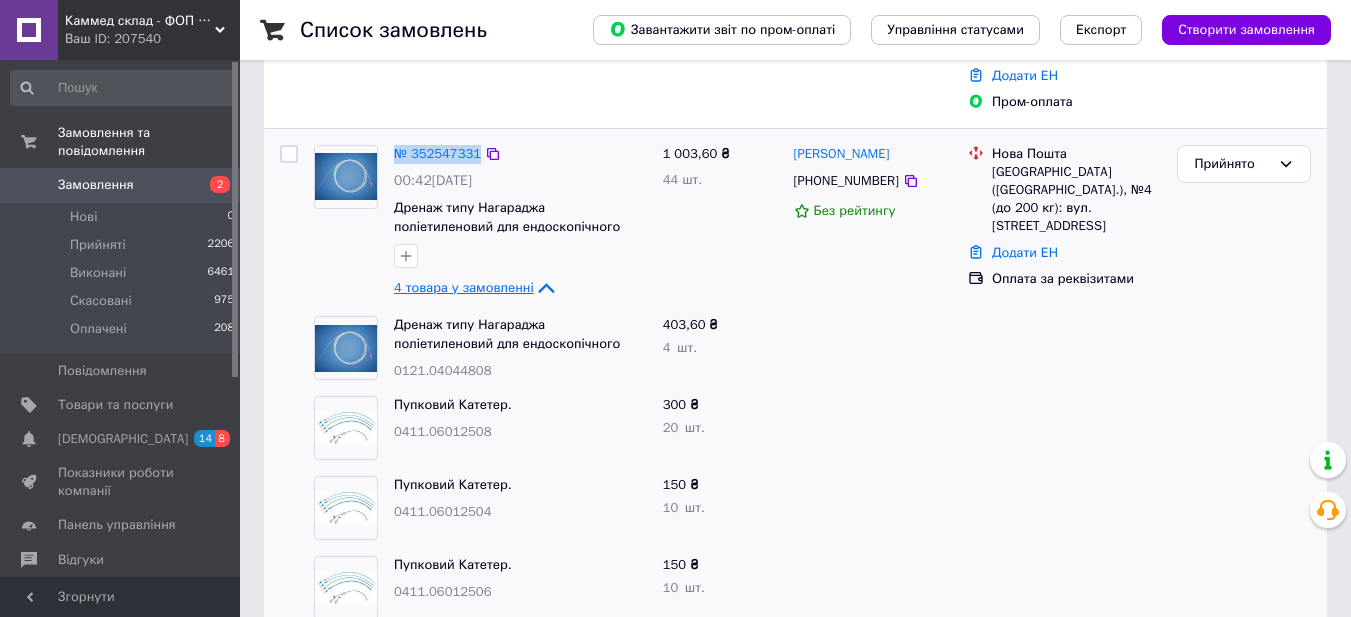 drag, startPoint x: 476, startPoint y: 113, endPoint x: 393, endPoint y: 118, distance: 83.15047 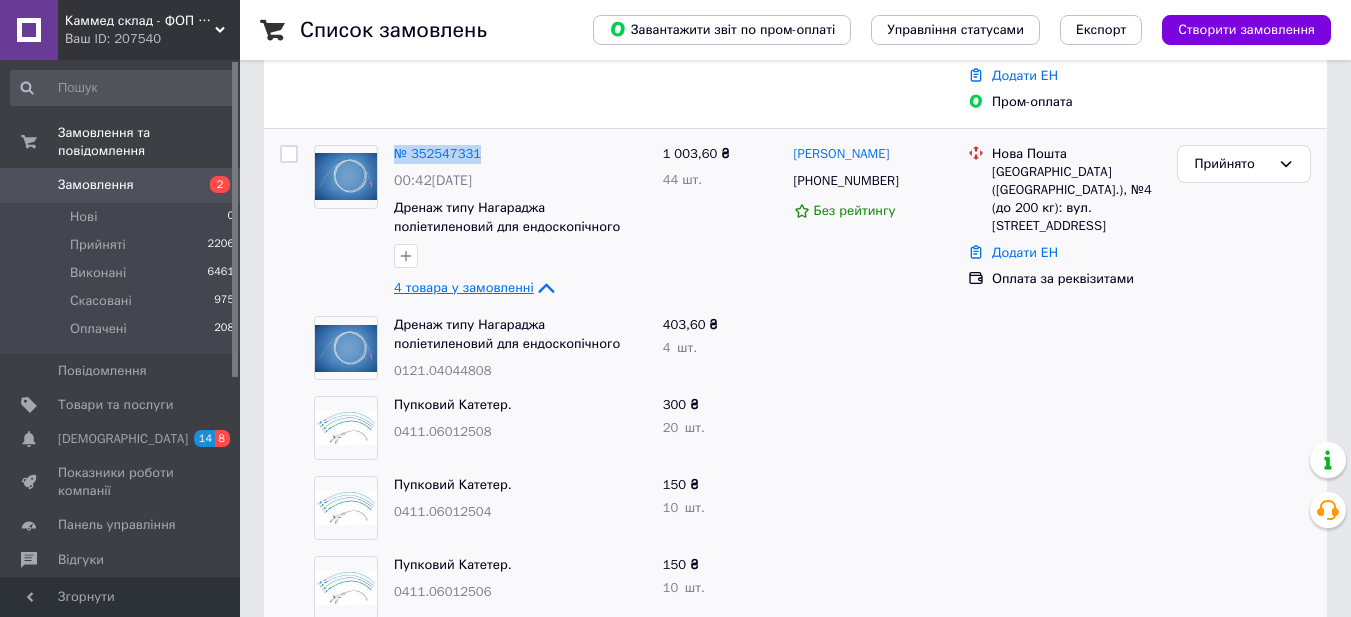 click on "Замовлення" at bounding box center [96, 185] 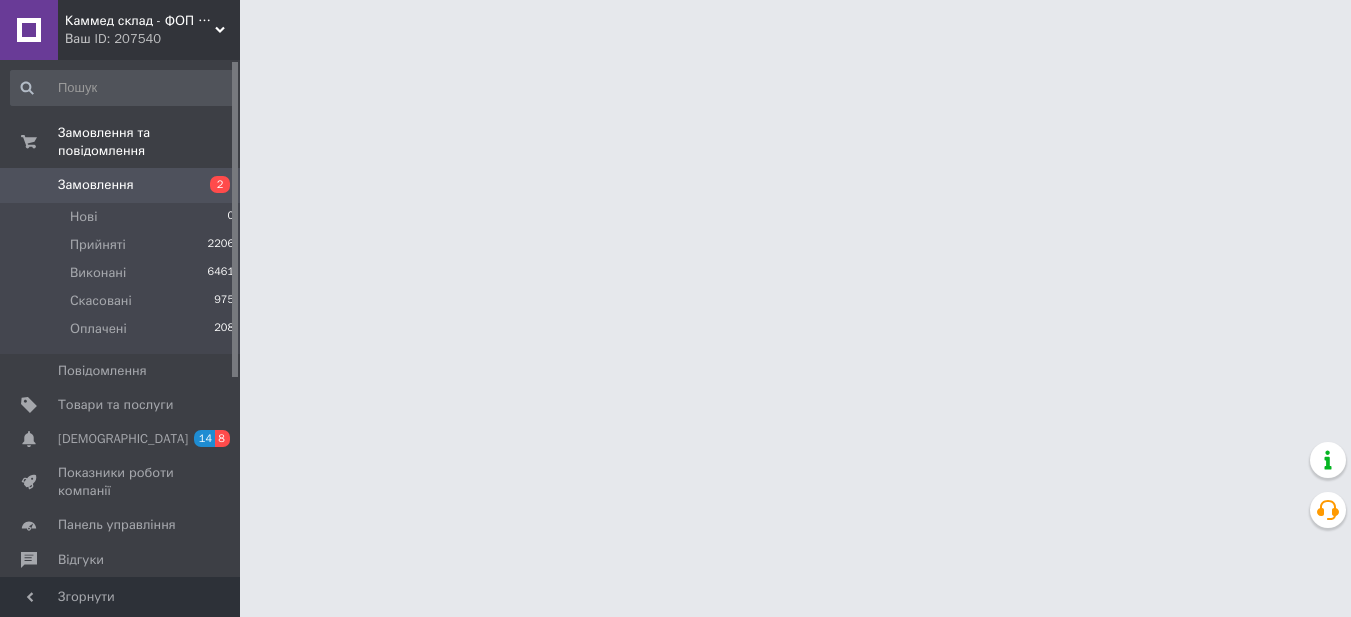 scroll, scrollTop: 0, scrollLeft: 0, axis: both 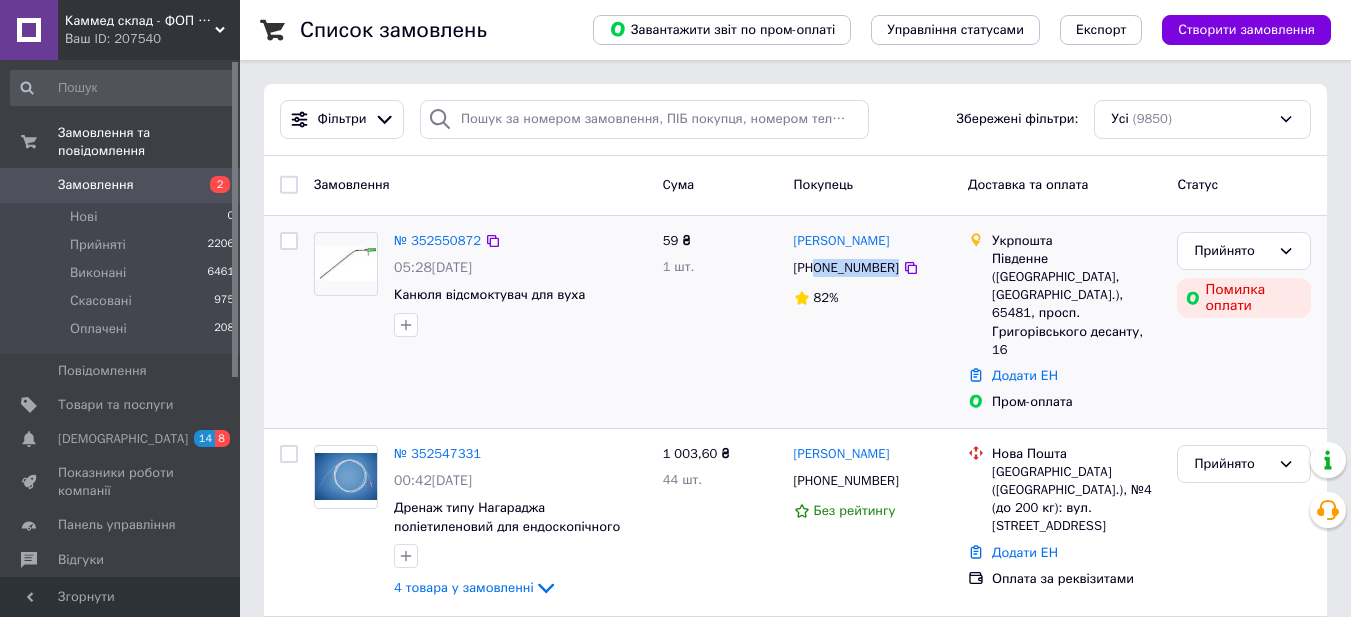 drag, startPoint x: 888, startPoint y: 268, endPoint x: 817, endPoint y: 275, distance: 71.34424 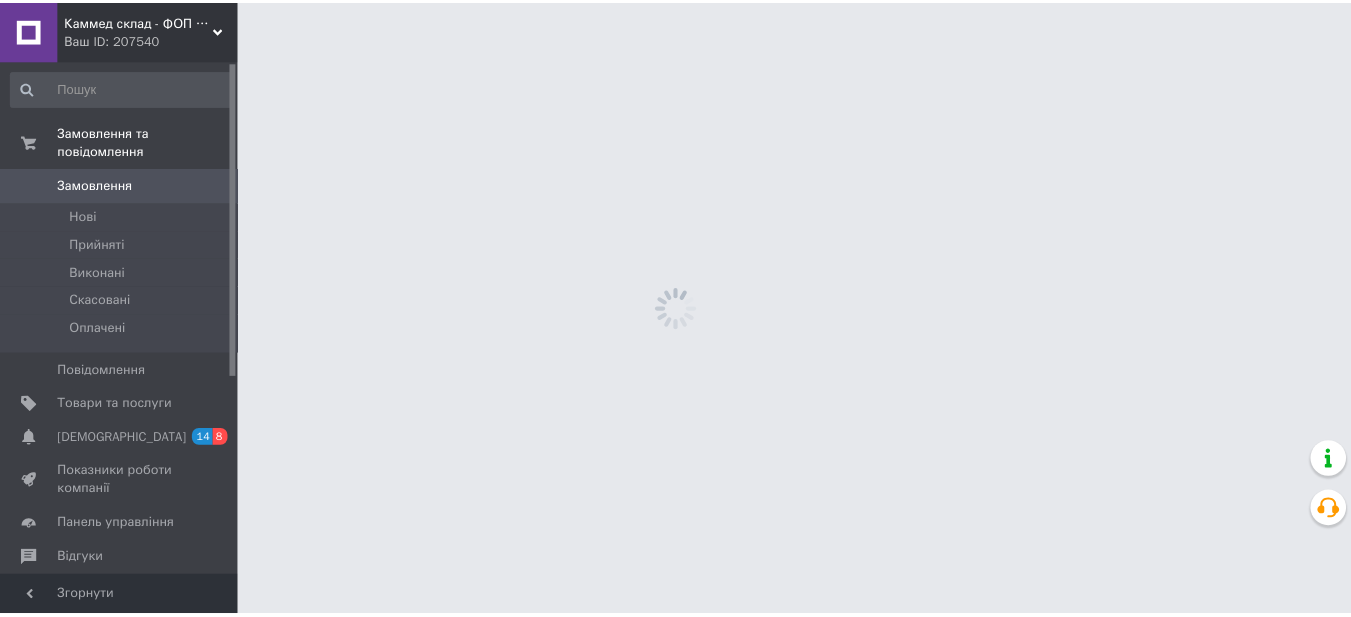 scroll, scrollTop: 0, scrollLeft: 0, axis: both 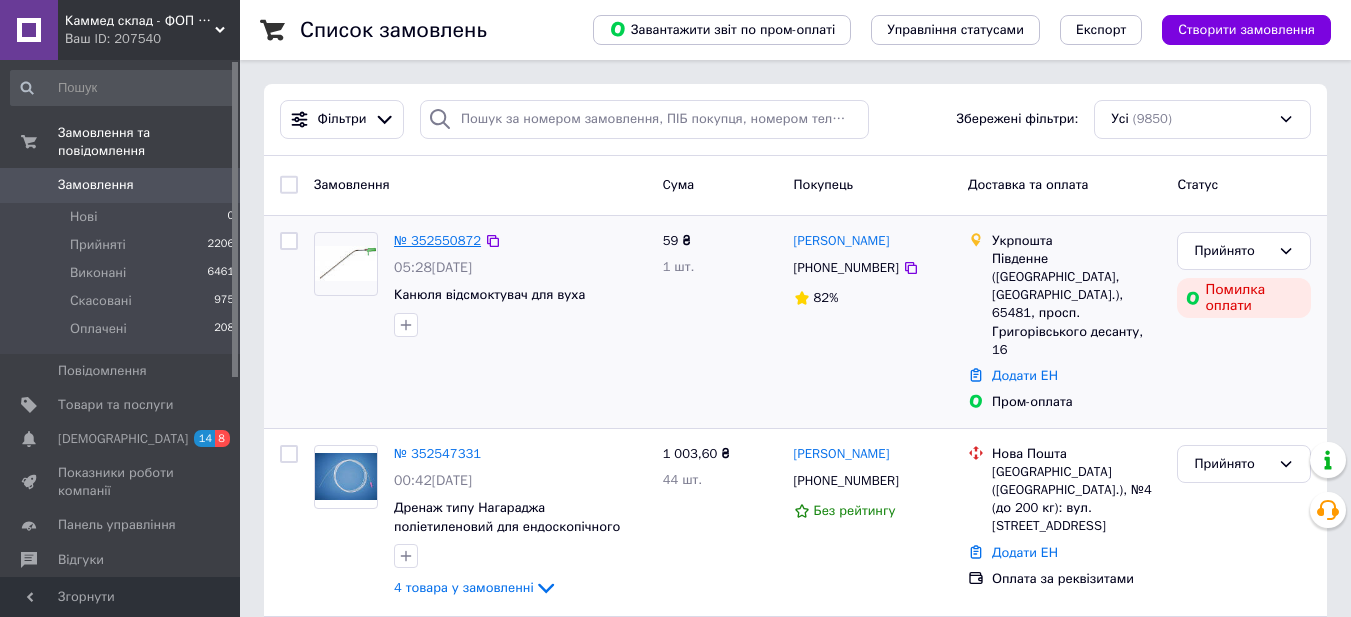 click on "№ 352550872" at bounding box center [437, 240] 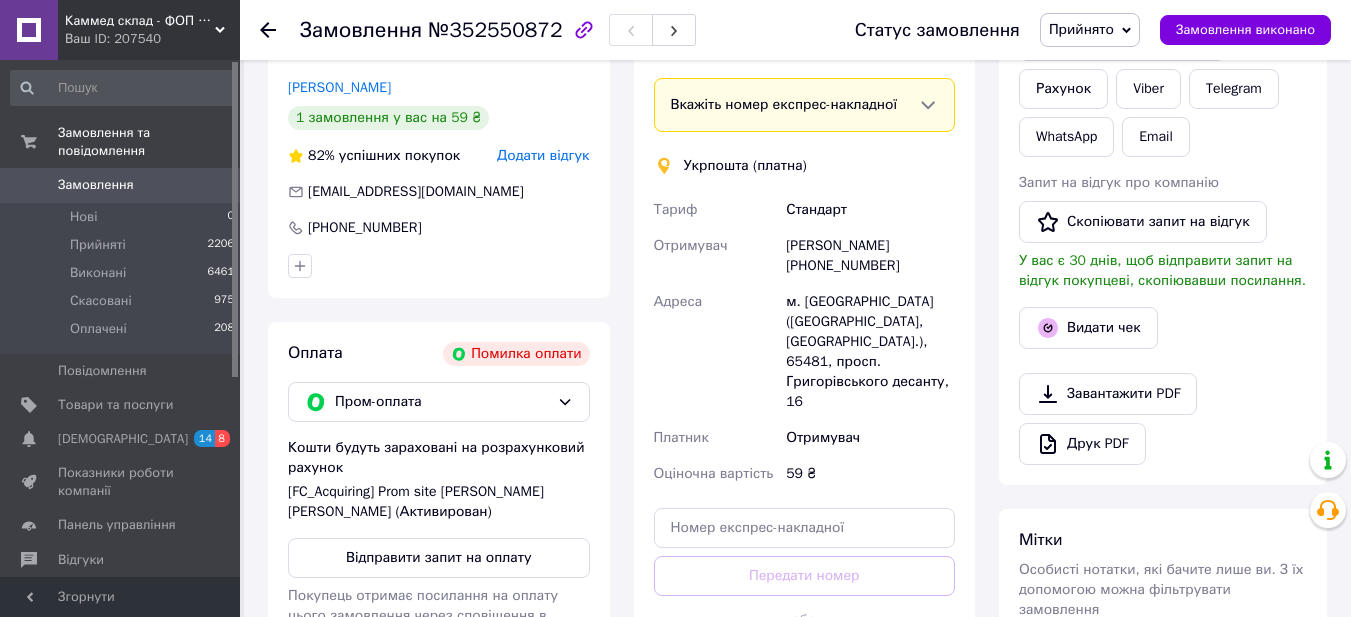 scroll, scrollTop: 500, scrollLeft: 0, axis: vertical 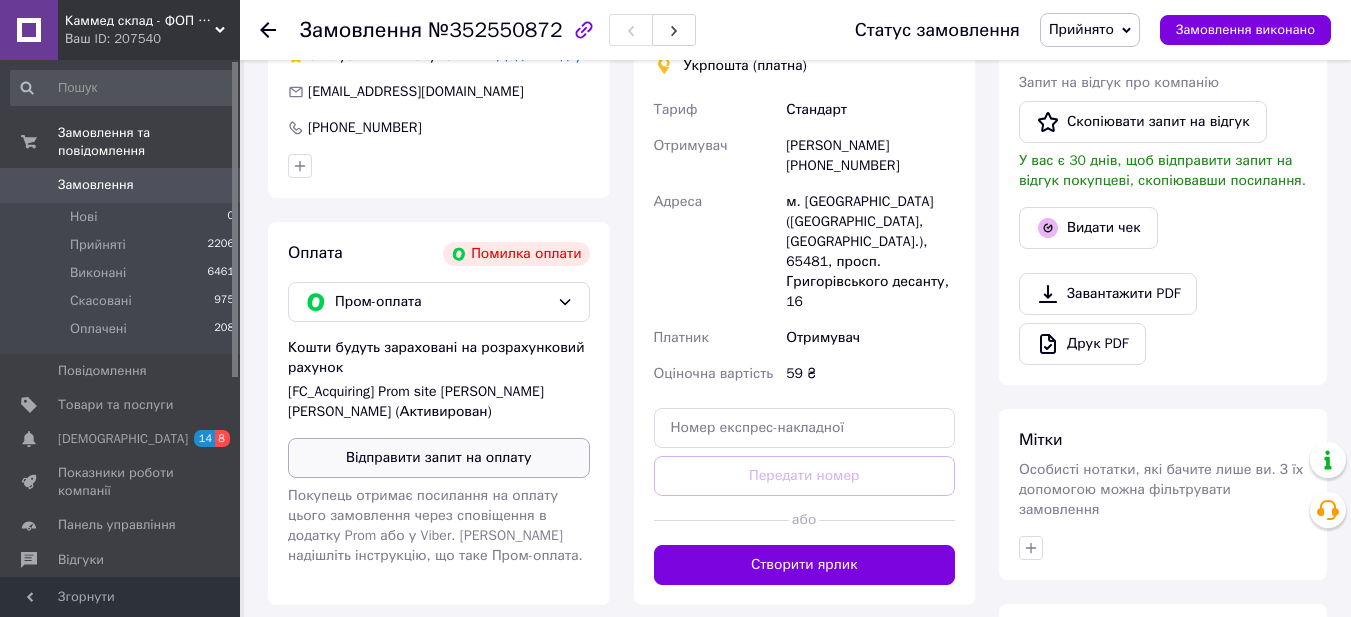 click on "Відправити запит на оплату" at bounding box center [439, 458] 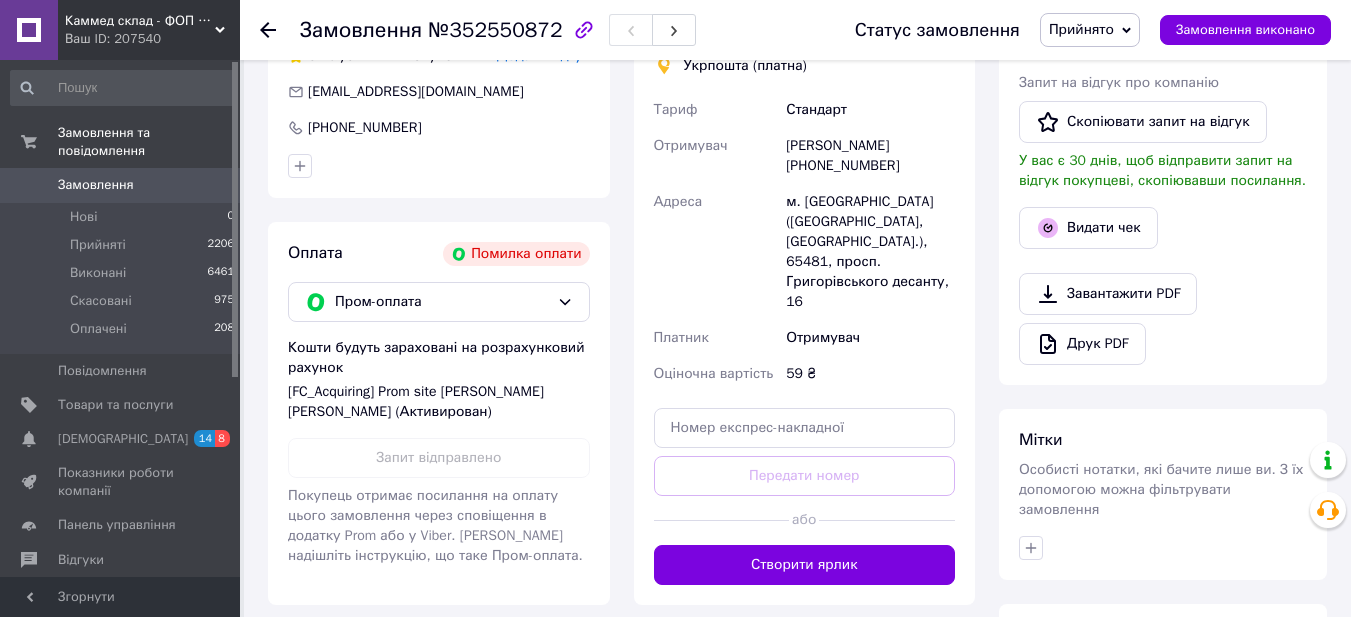 click 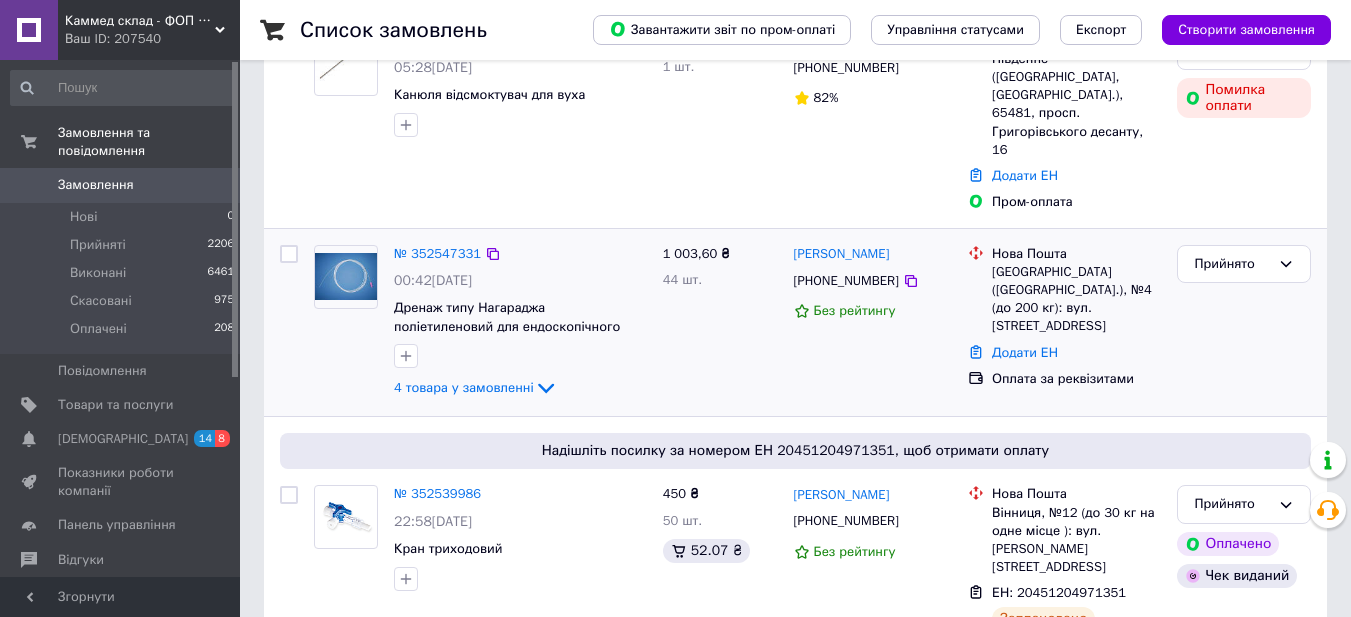 scroll, scrollTop: 100, scrollLeft: 0, axis: vertical 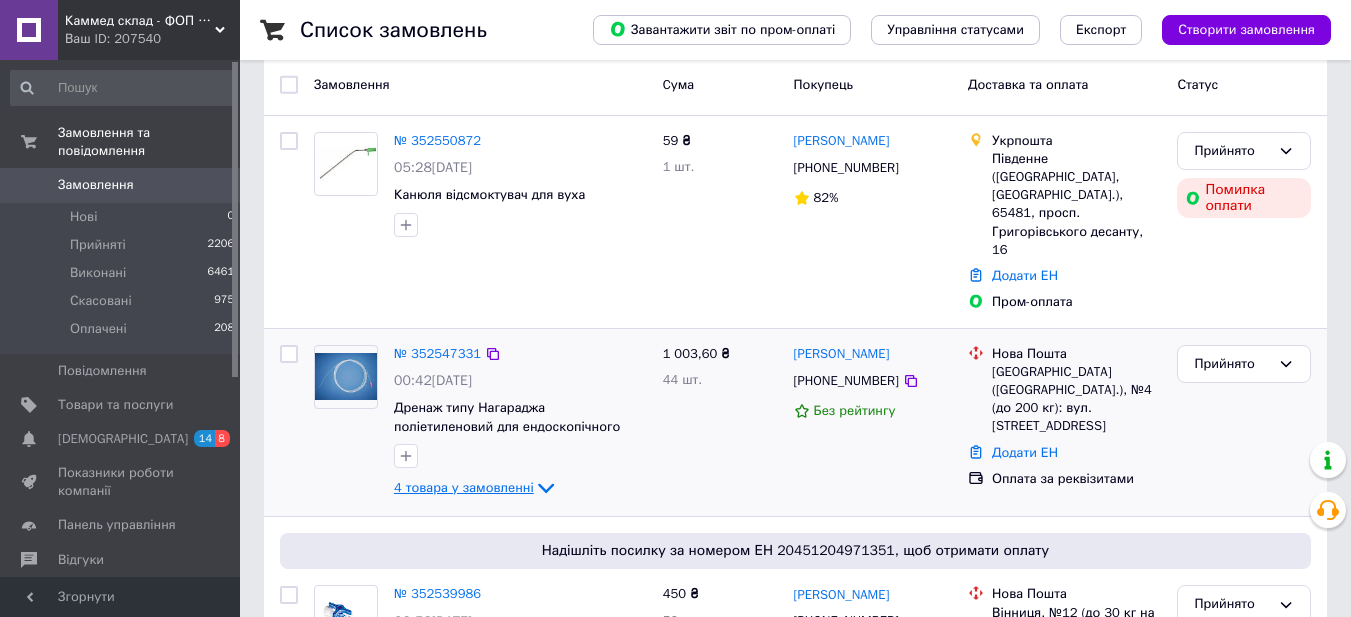 click 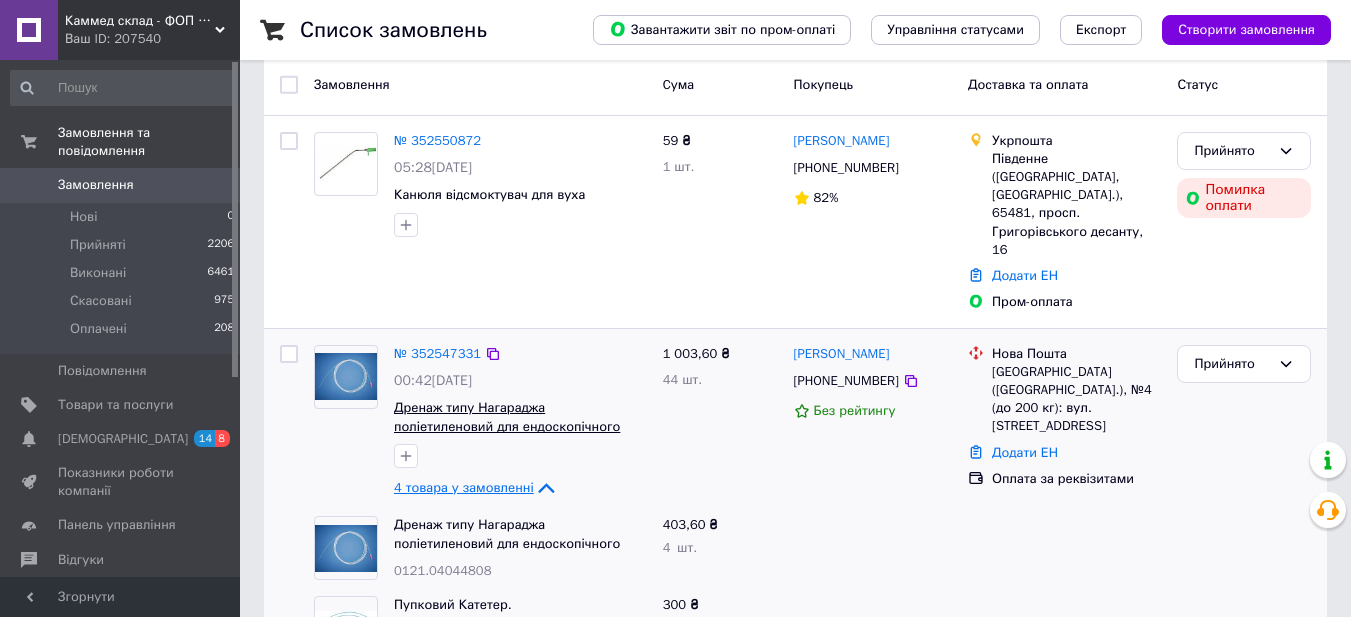 scroll, scrollTop: 0, scrollLeft: 0, axis: both 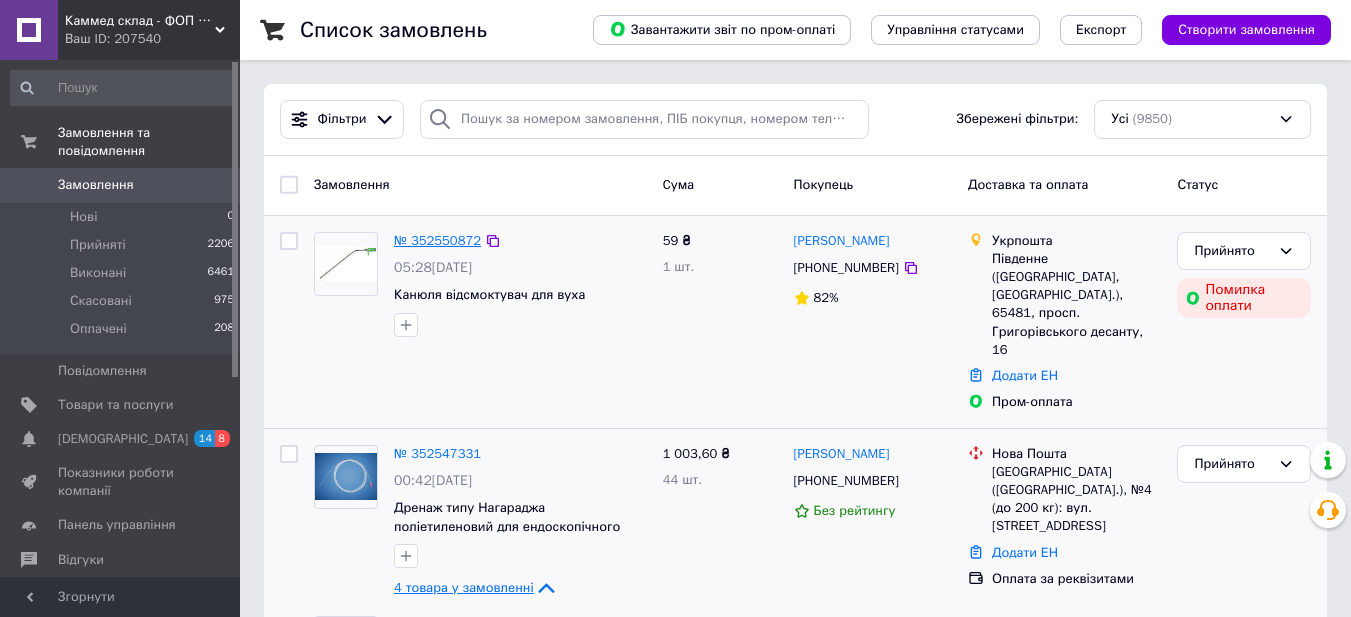 click on "№ 352550872" at bounding box center [437, 240] 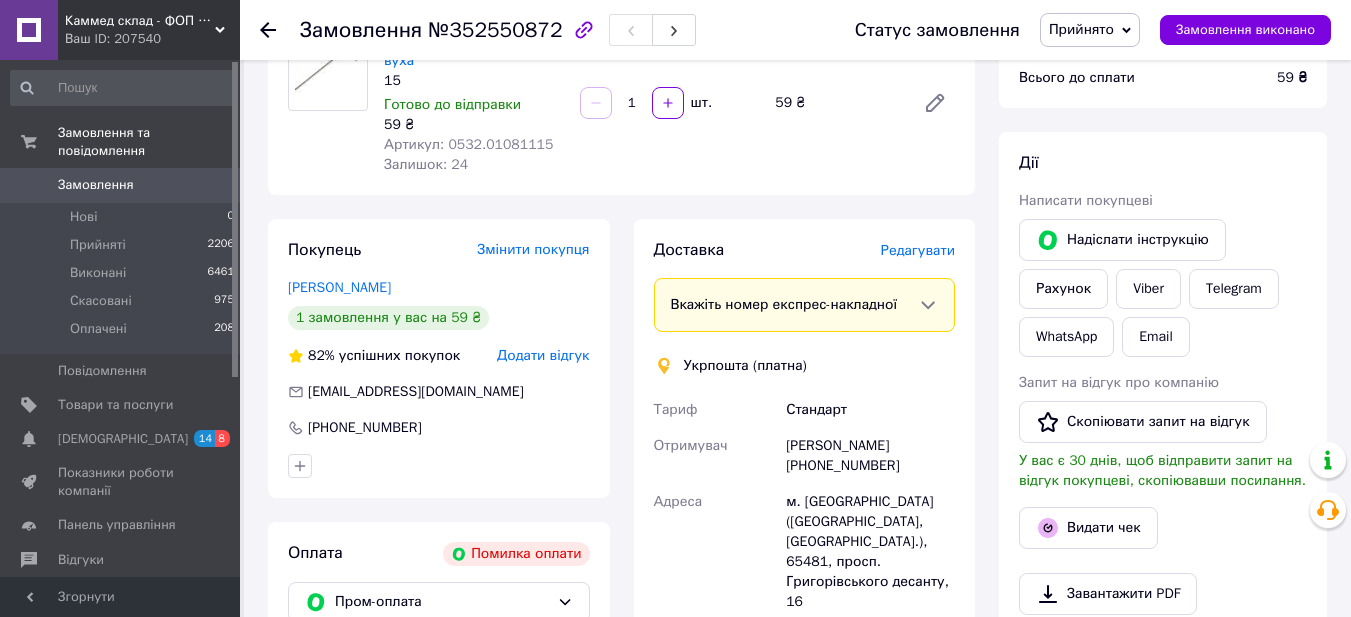 scroll, scrollTop: 0, scrollLeft: 0, axis: both 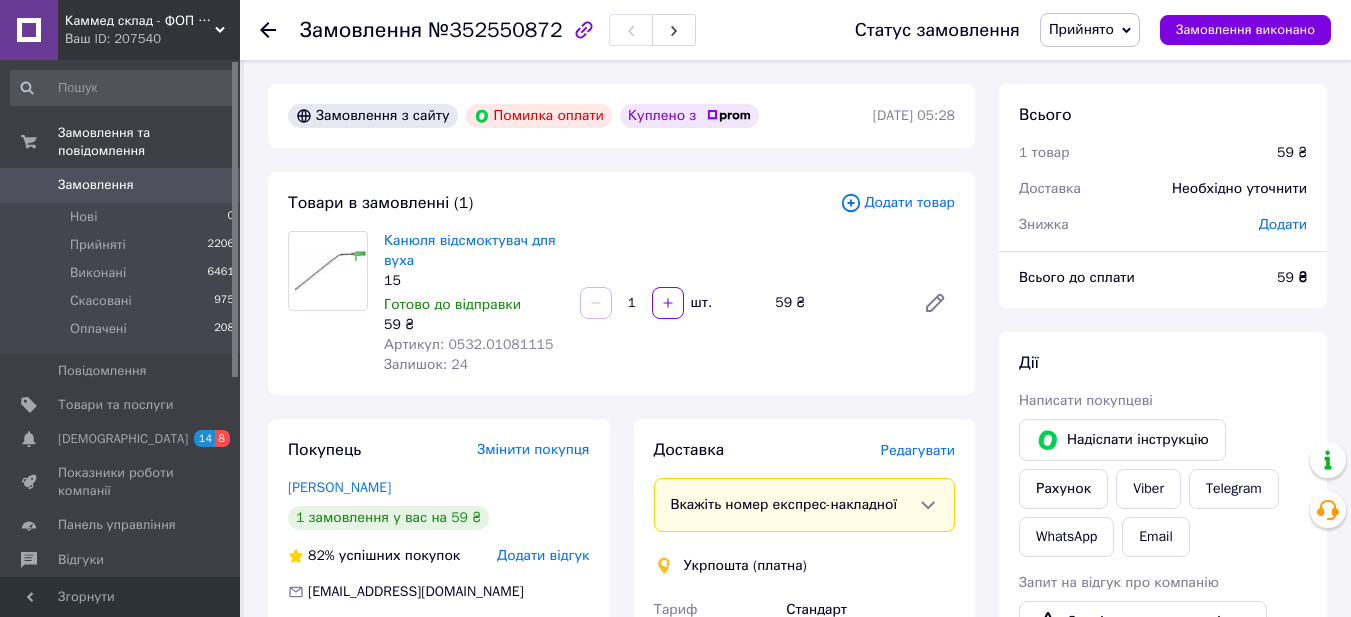click on "Замовлення" at bounding box center (96, 185) 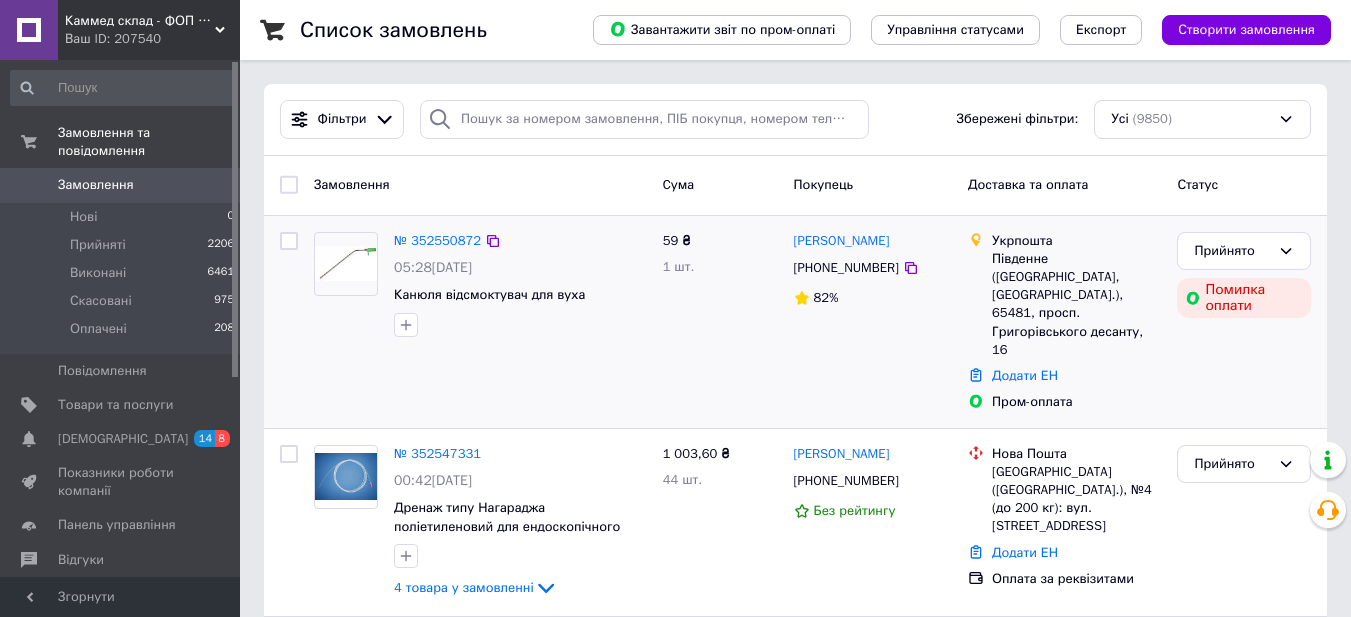 scroll, scrollTop: 100, scrollLeft: 0, axis: vertical 